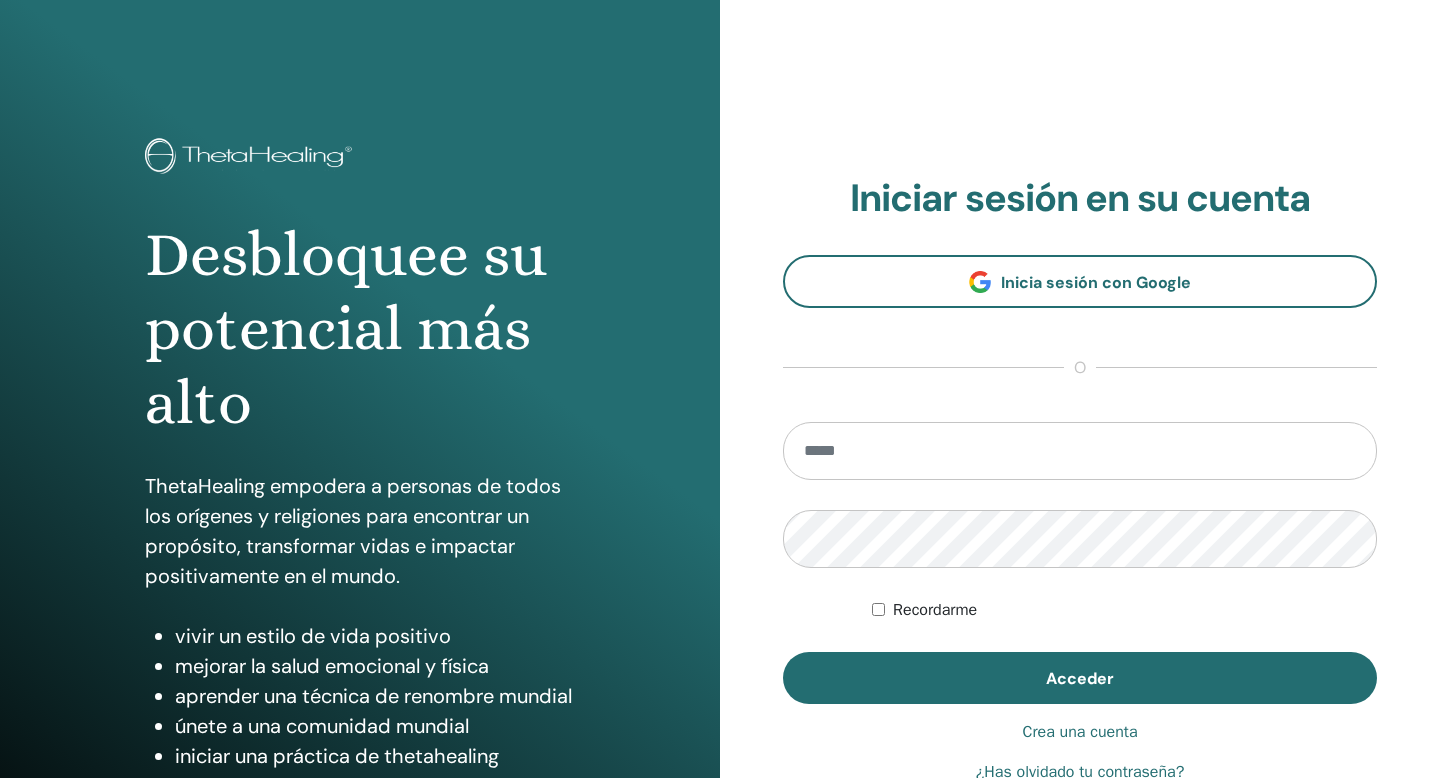 scroll, scrollTop: 0, scrollLeft: 0, axis: both 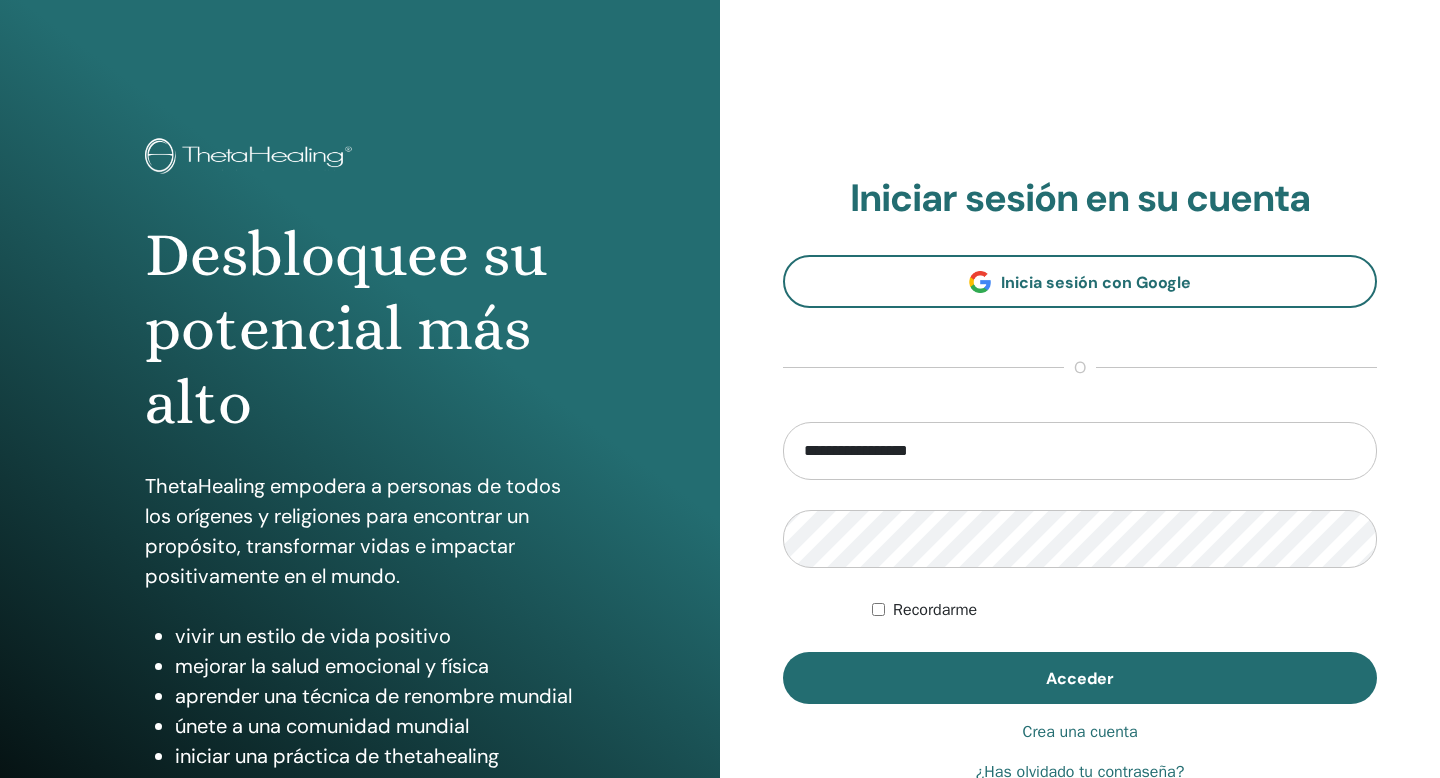 click on "**********" at bounding box center (1080, 451) 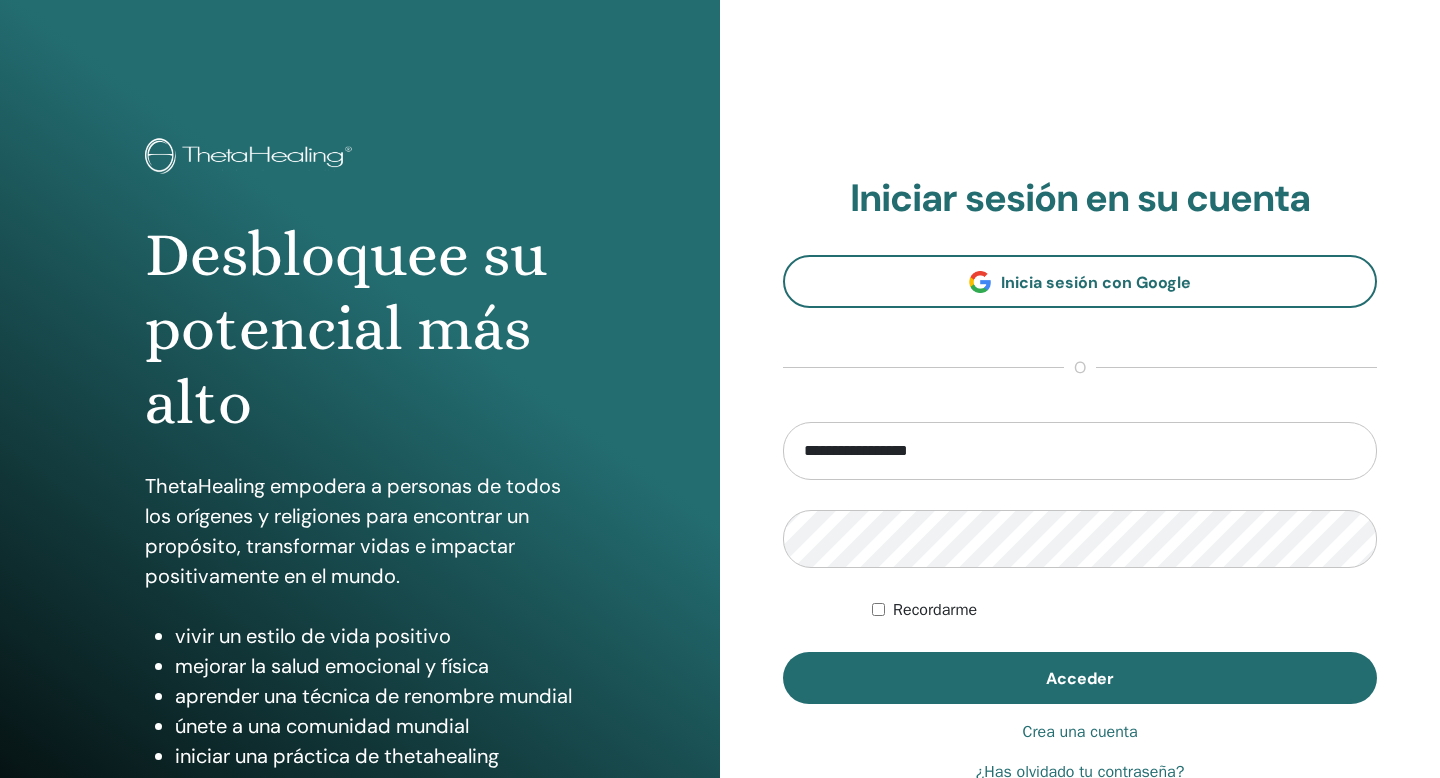 drag, startPoint x: 845, startPoint y: 450, endPoint x: 697, endPoint y: 435, distance: 148.7582 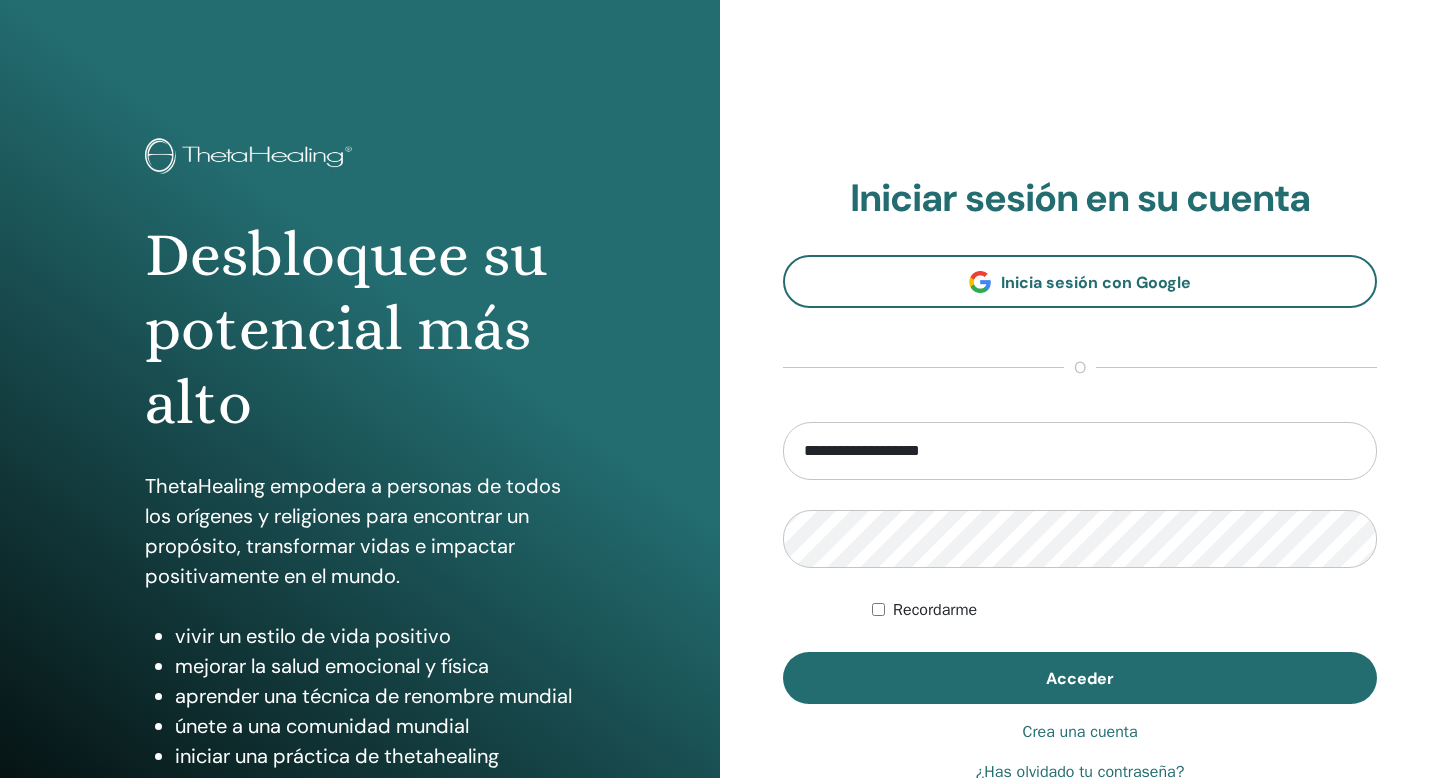 type on "**********" 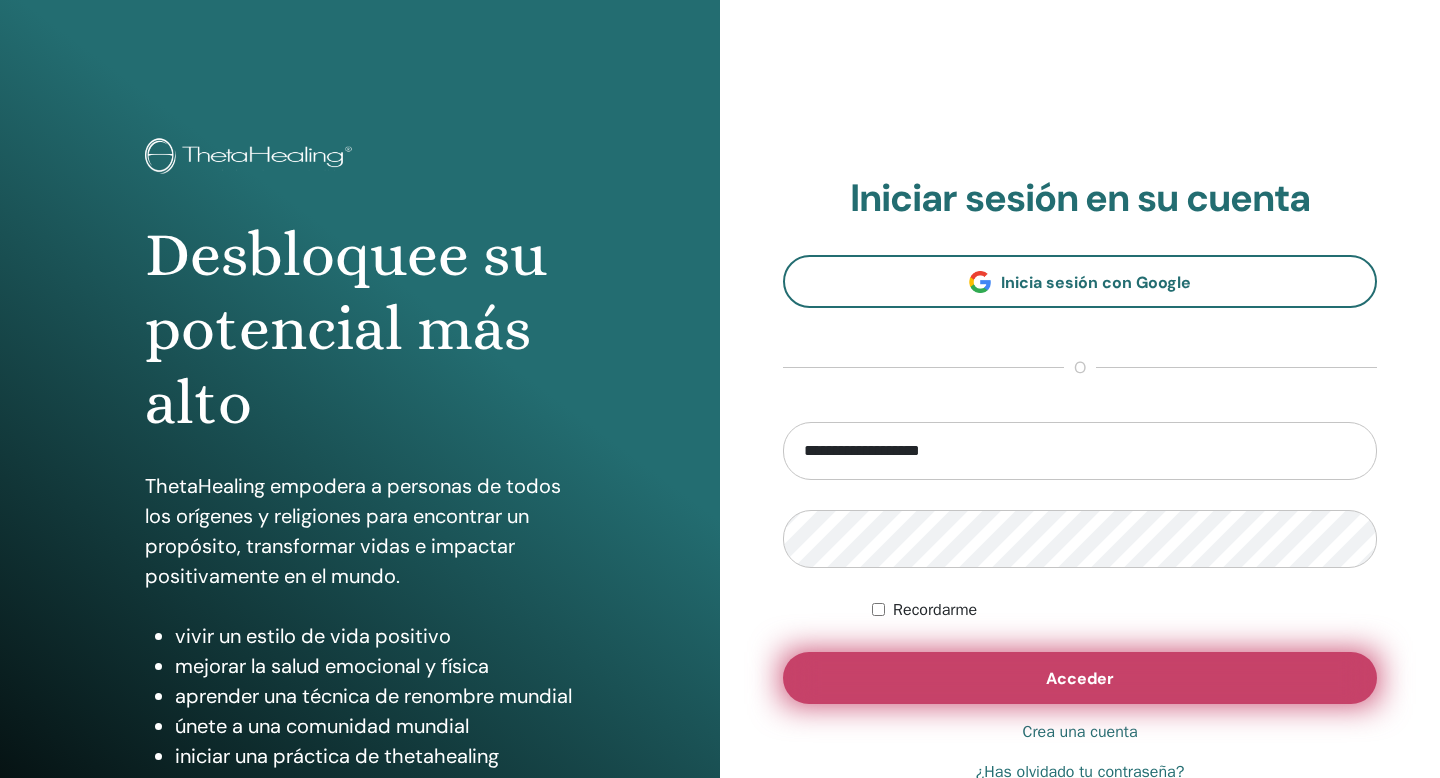 click on "Acceder" at bounding box center [1080, 678] 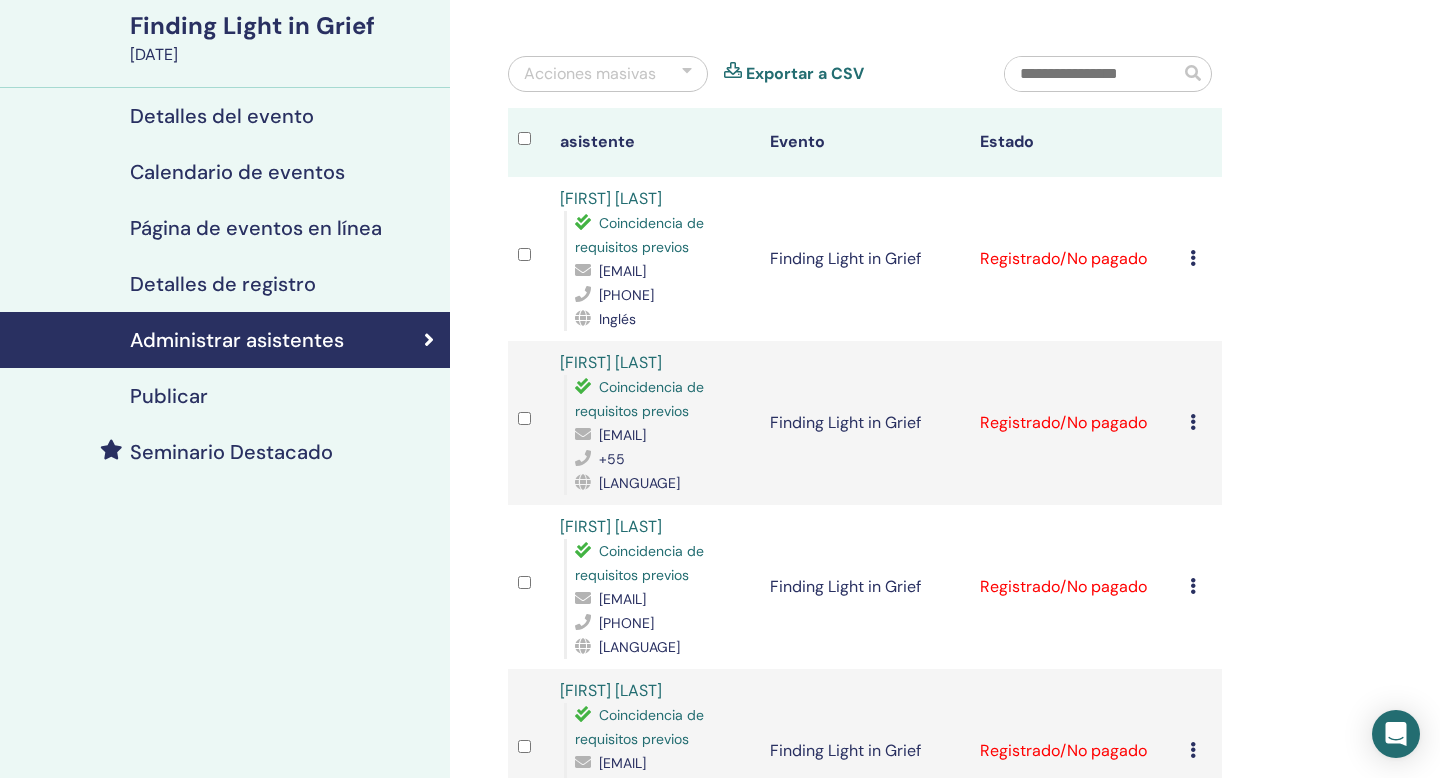 scroll, scrollTop: 149, scrollLeft: 0, axis: vertical 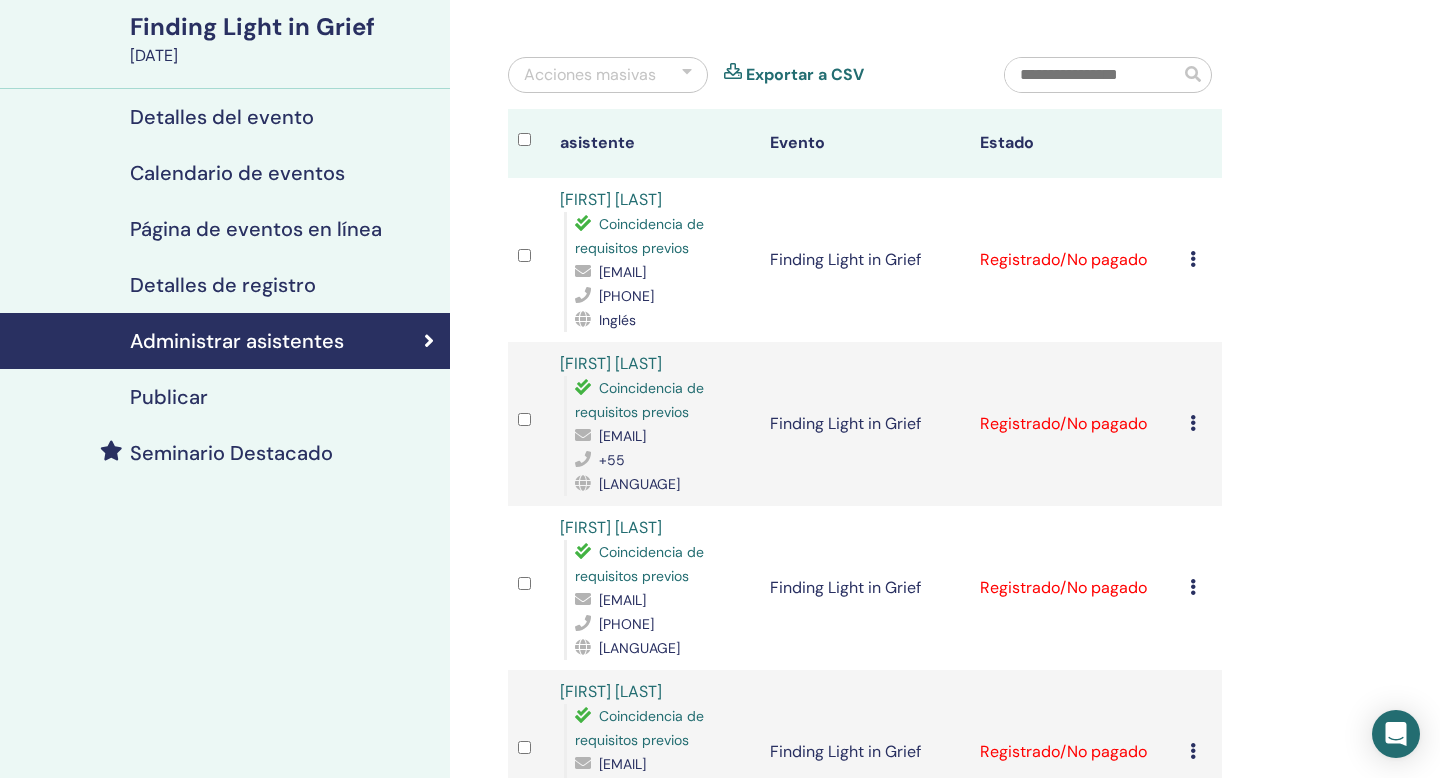 drag, startPoint x: 600, startPoint y: 272, endPoint x: 753, endPoint y: 271, distance: 153.00327 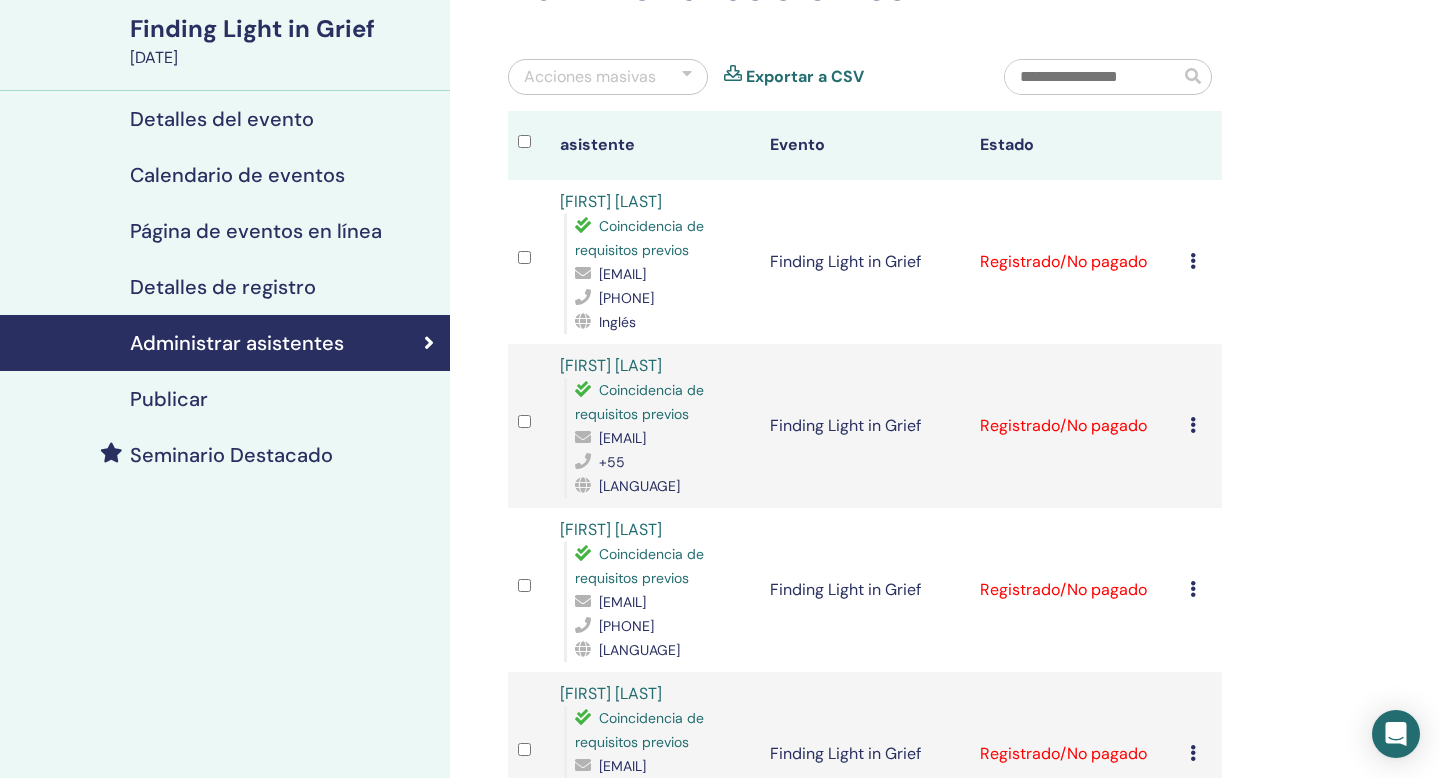 scroll, scrollTop: 209, scrollLeft: 0, axis: vertical 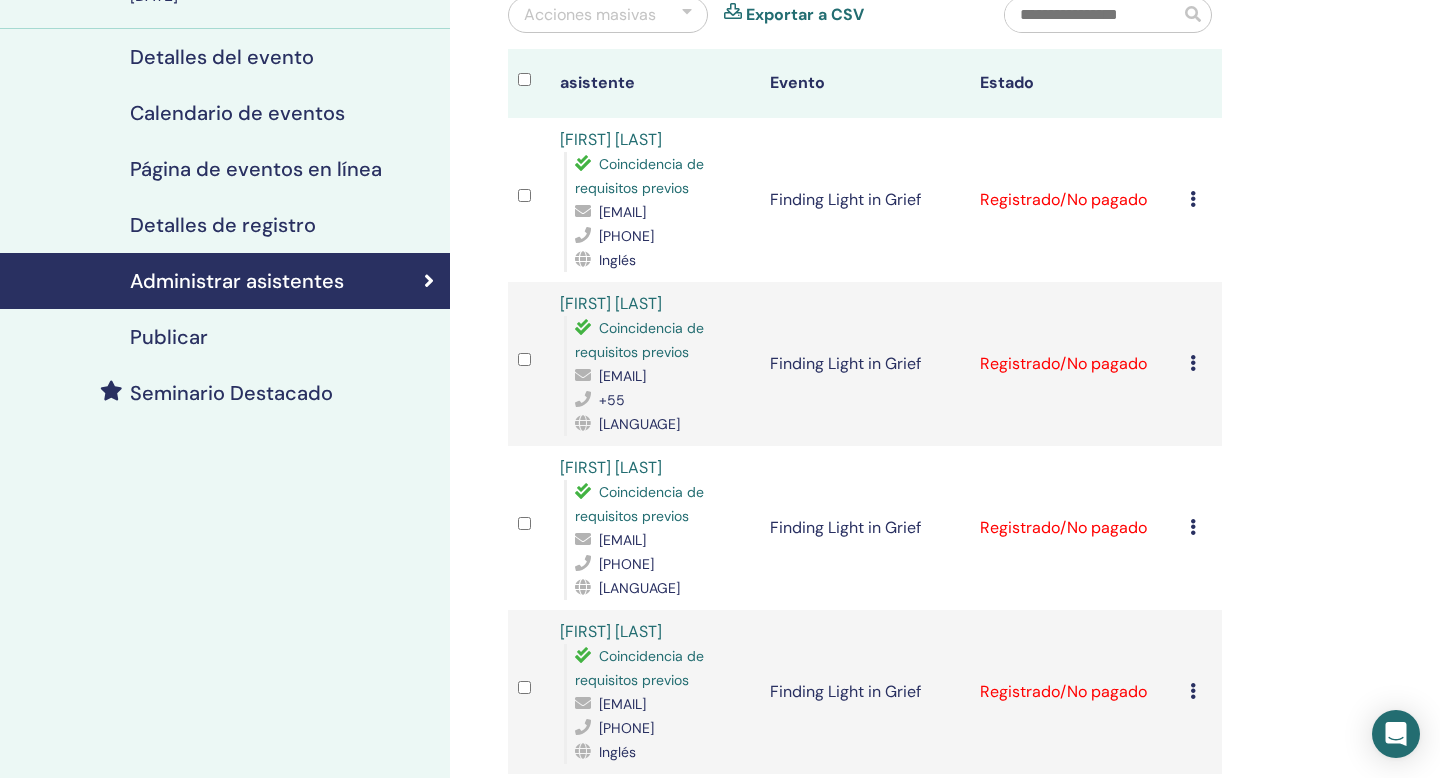 click on "Administrar asistentes Acciones masivas Exportar a CSV asistente Evento Estado Damir Plazibat Coincidencia de requisitos previos dplazibat@gmail.com 407-790-0286 Inglés Finding Light in Grief Registrado/No pagado Cancelar registro No autocertificar Marcar como pagado Marcar como no pagado Marcar como ausente Completar y certificar Descargar Certificado Margareth Rose  Notrispe Coincidencia de requisitos previos maggie.notrispe@gmail.com +55 portugués Finding Light in Grief Registrado/No pagado Cancelar registro No autocertificar Marcar como pagado Marcar como no pagado Marcar como ausente Completar y certificar Descargar Certificado Iris Müller Coincidencia de requisitos previos inbalance_iris@web.de +49-1522-2976224 Alemán Finding Light in Grief Registrado/No pagado Cancelar registro No autocertificar Marcar como pagado Marcar como no pagado Marcar como ausente Completar y certificar Descargar Certificado IOANNA BAKRATSA Coincidencia de requisitos previos joanna.bakratsa@gmail.com +306937067936 Inglés 1" at bounding box center [865, 1198] 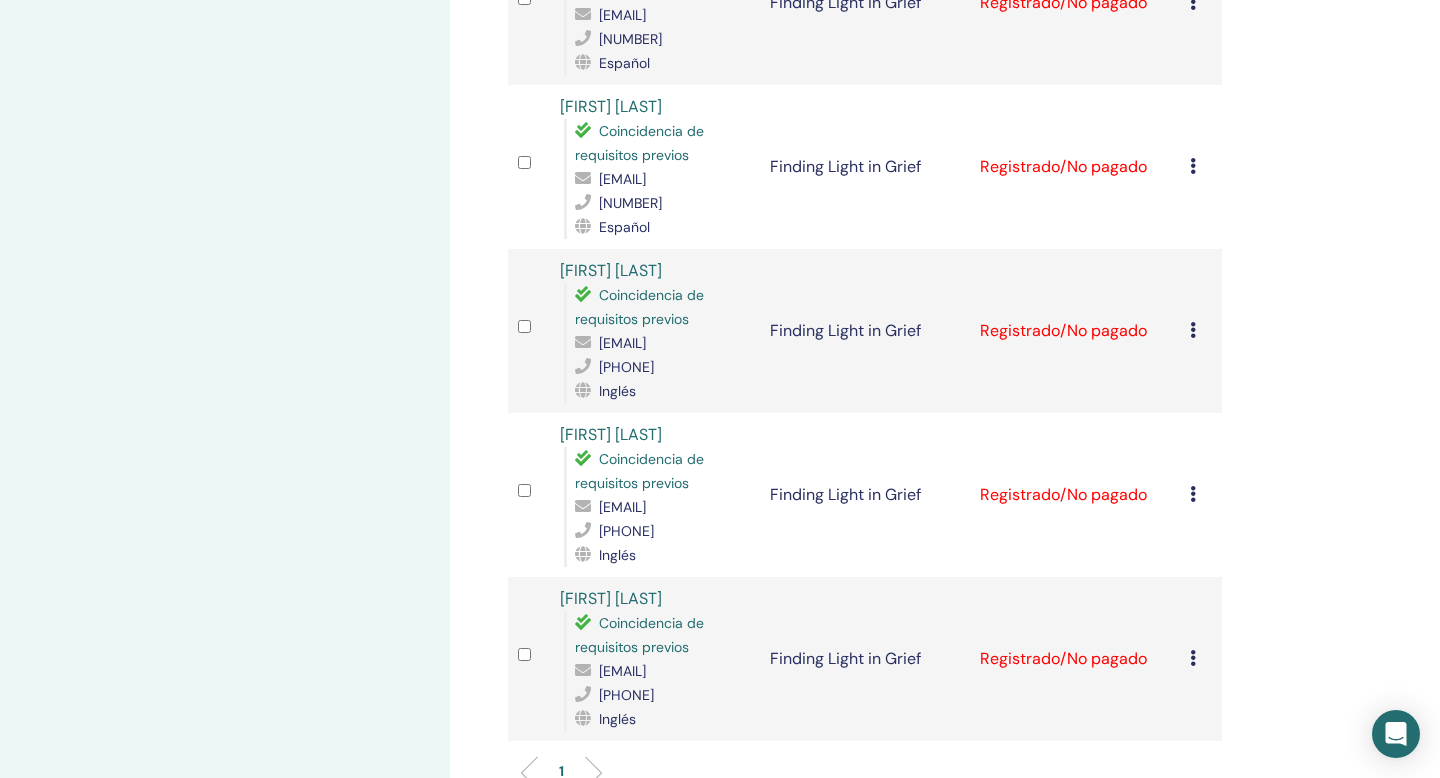 scroll, scrollTop: 1922, scrollLeft: 0, axis: vertical 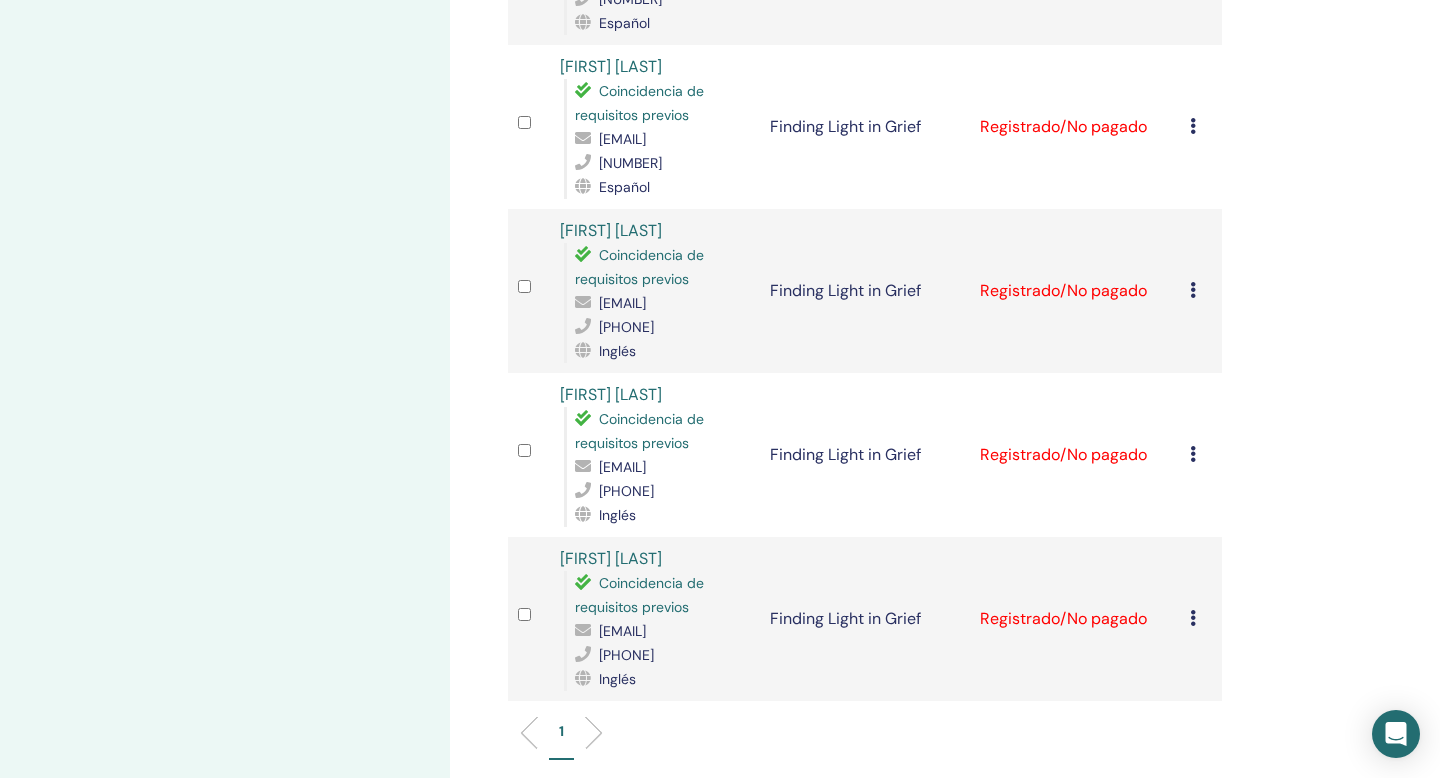 click at bounding box center [1193, 126] 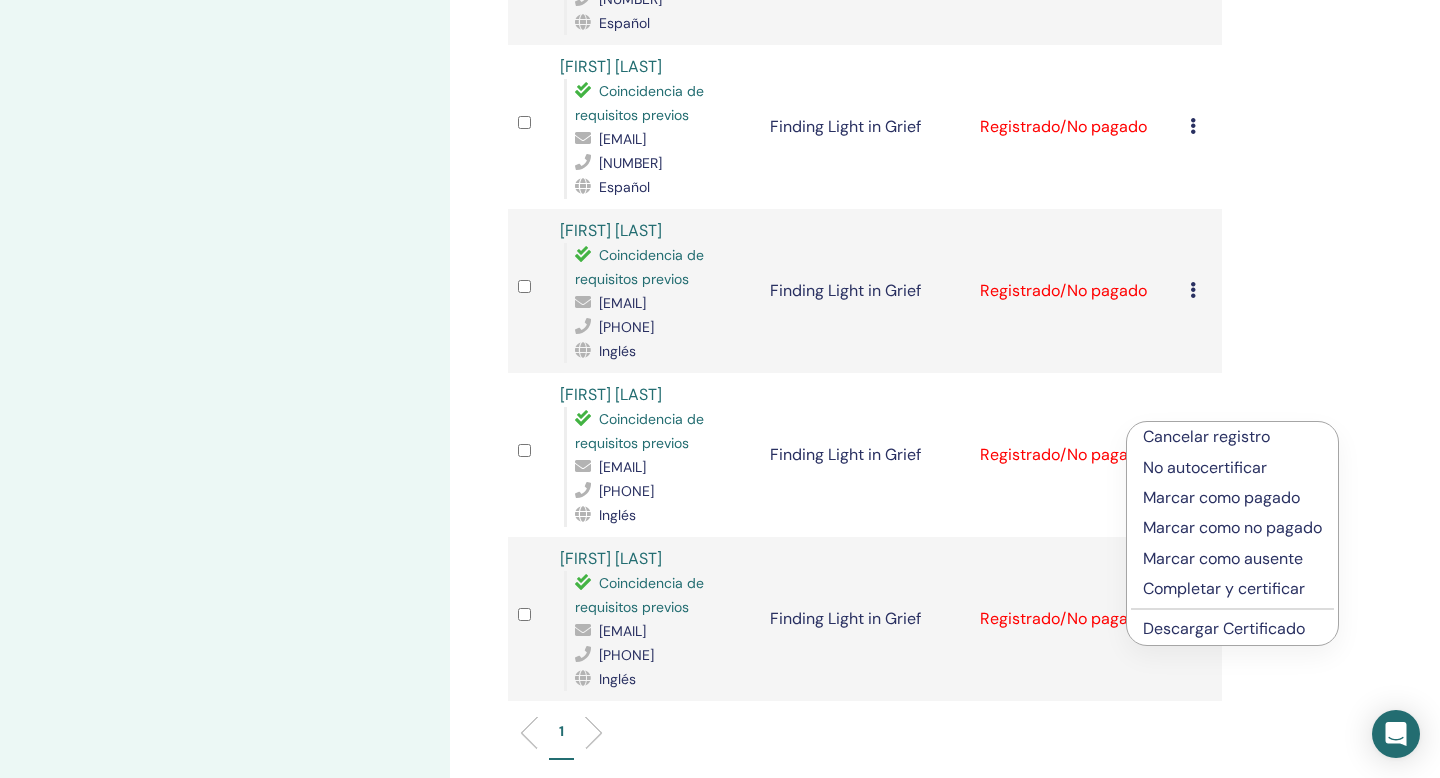 click on "Marcar como pagado" at bounding box center (1232, 498) 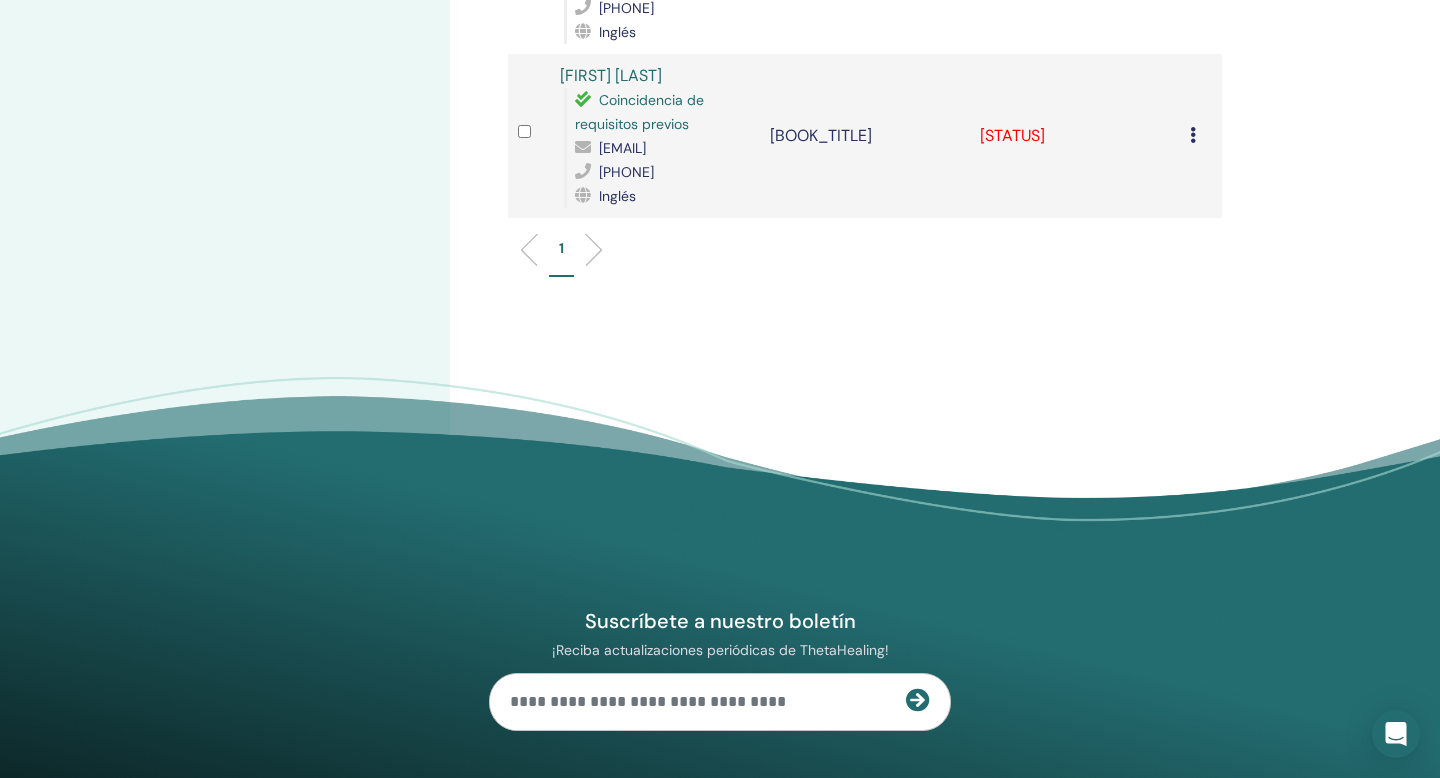 scroll, scrollTop: 2409, scrollLeft: 0, axis: vertical 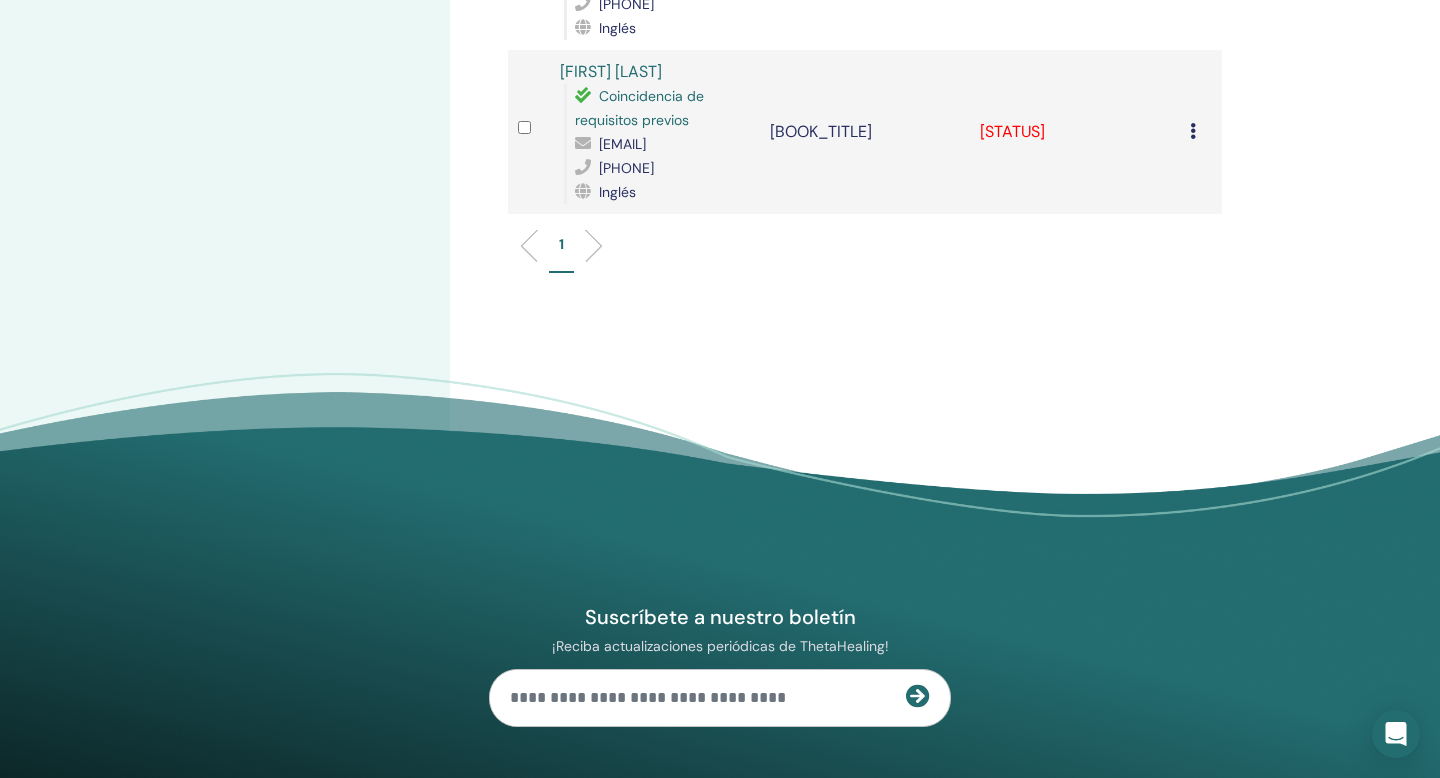 click at bounding box center [1193, 131] 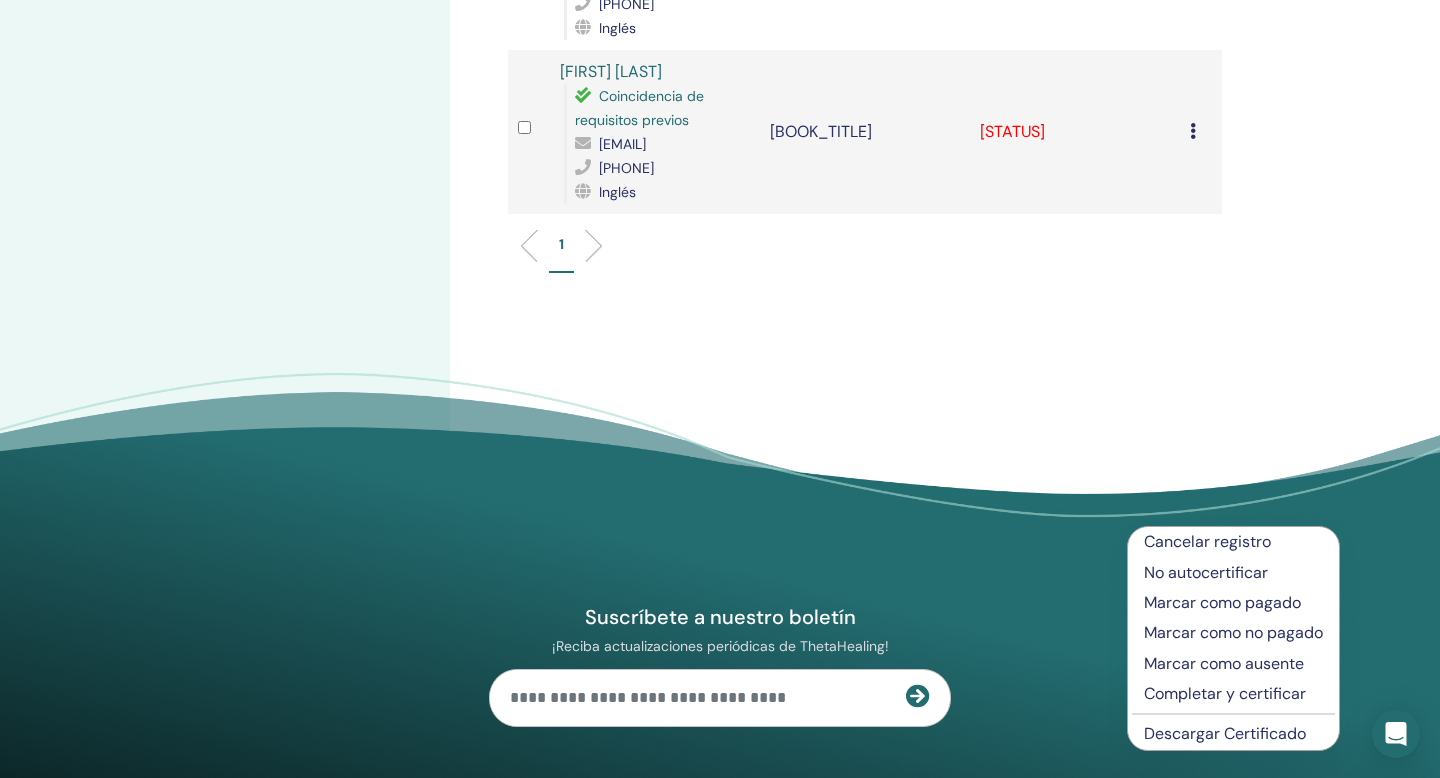 click on "Marcar como pagado" at bounding box center (1233, 603) 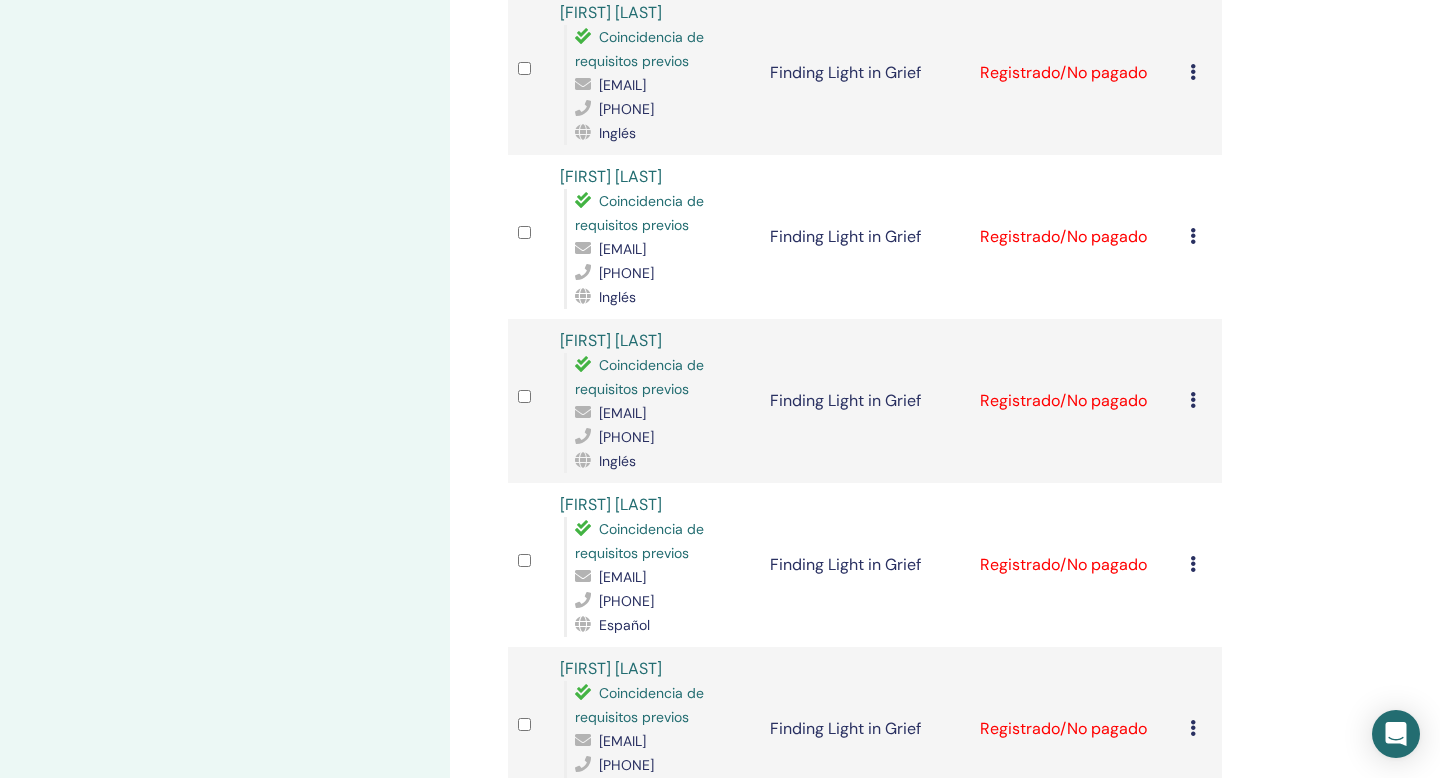 scroll, scrollTop: 1148, scrollLeft: 0, axis: vertical 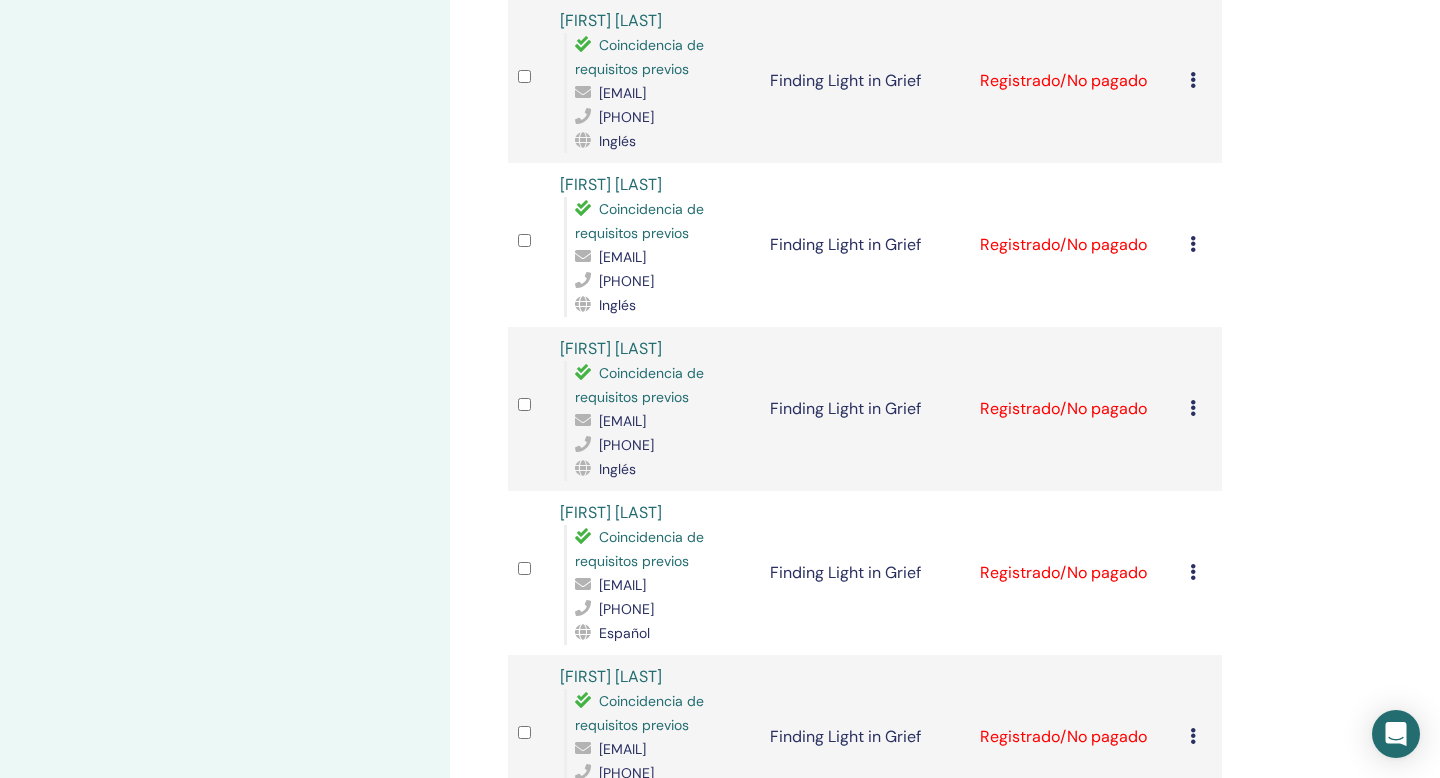 click at bounding box center [1193, 244] 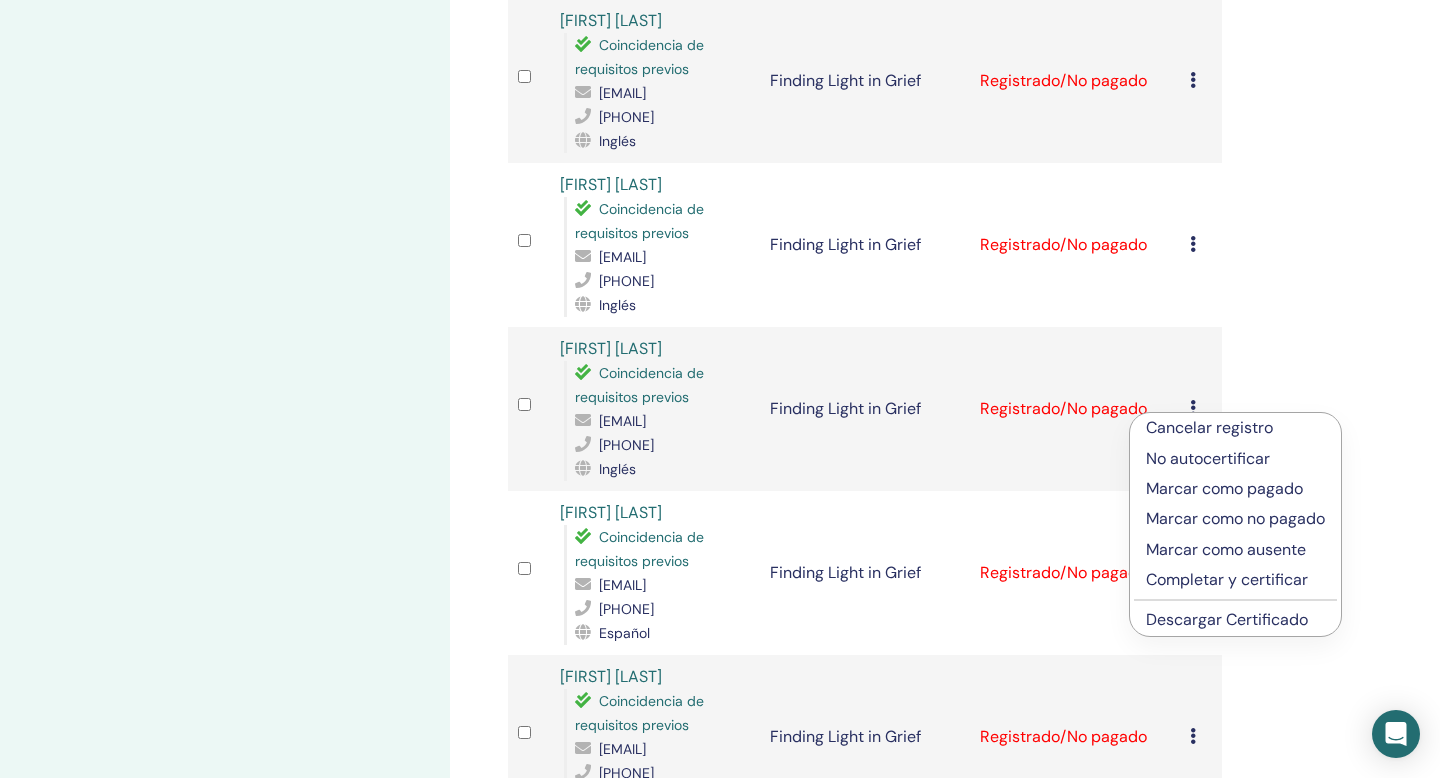click on "Marcar como pagado" at bounding box center [1235, 489] 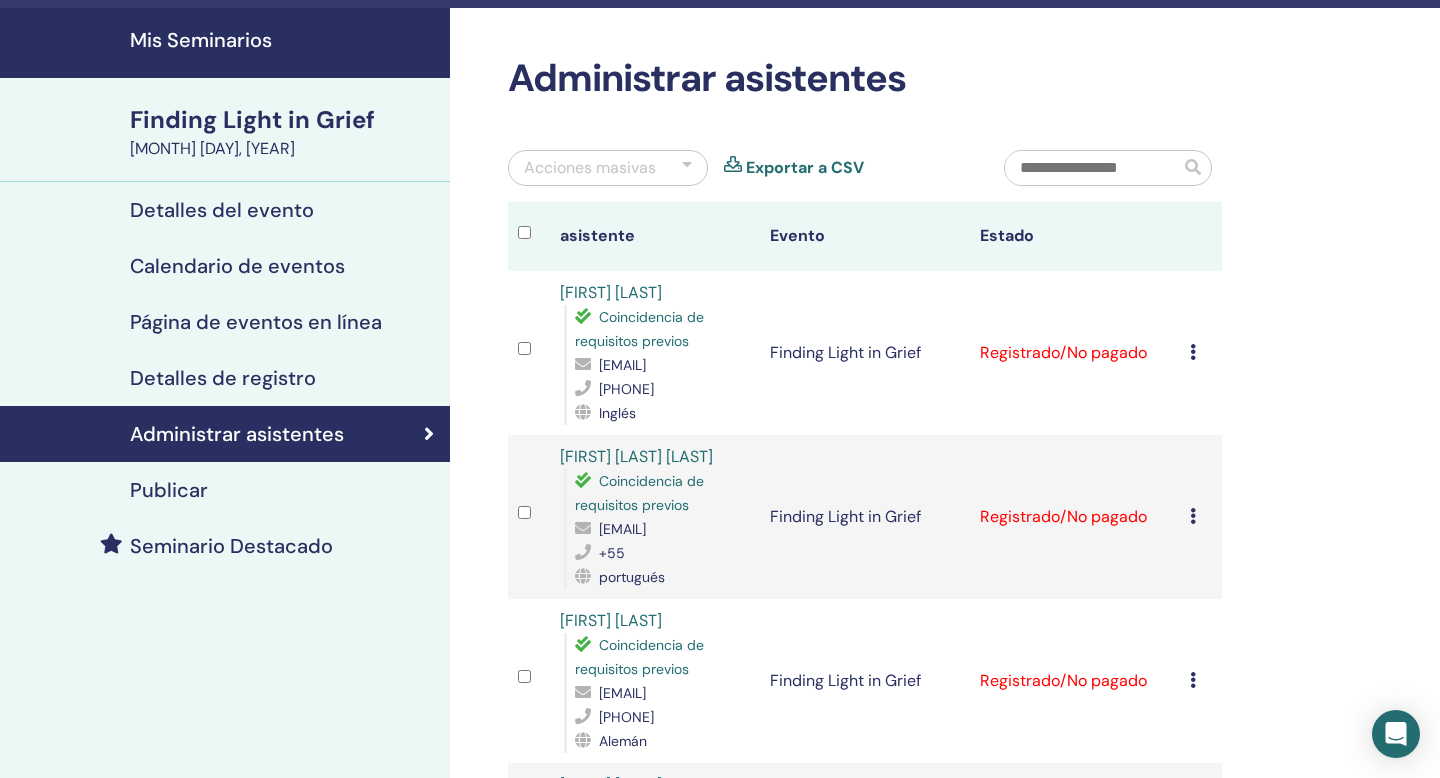 scroll, scrollTop: 74, scrollLeft: 0, axis: vertical 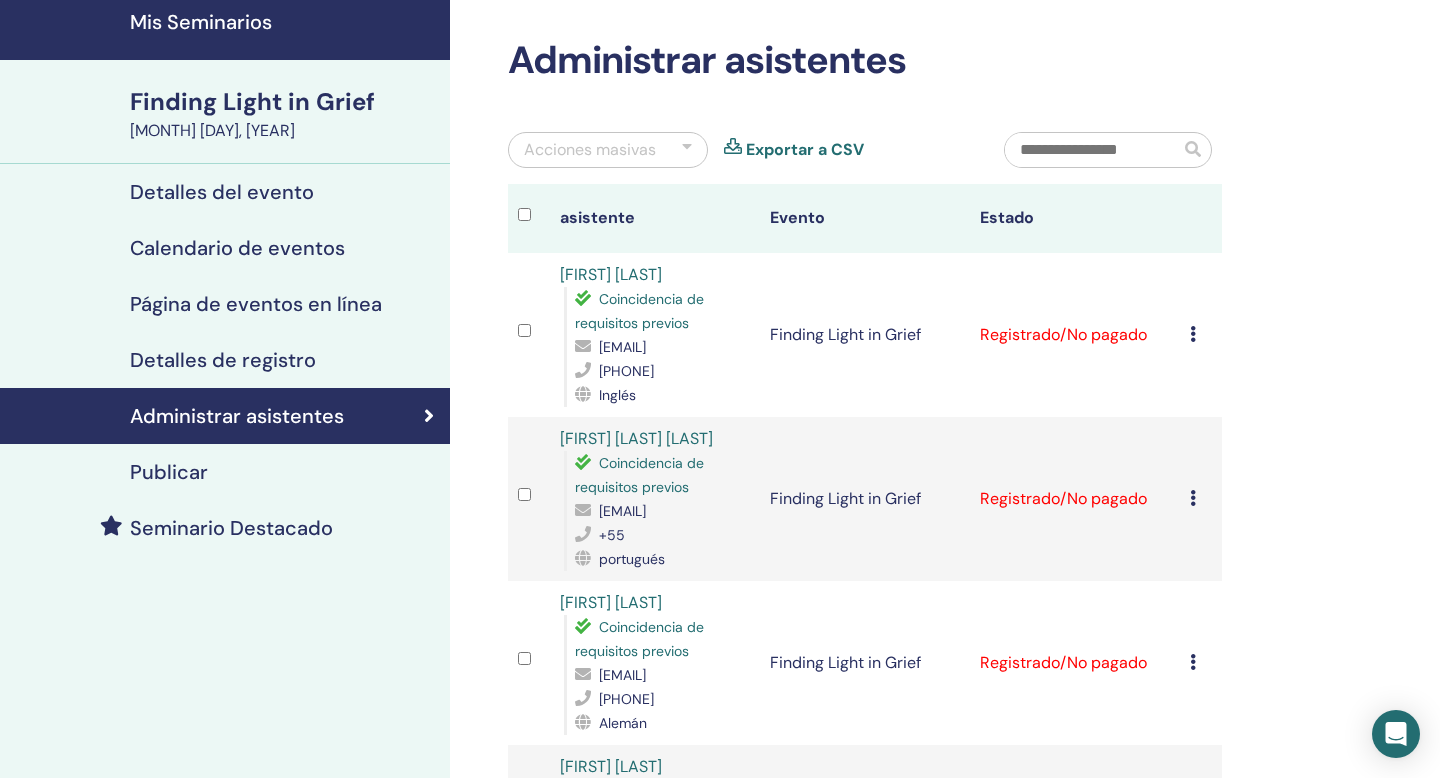 click at bounding box center [1193, 334] 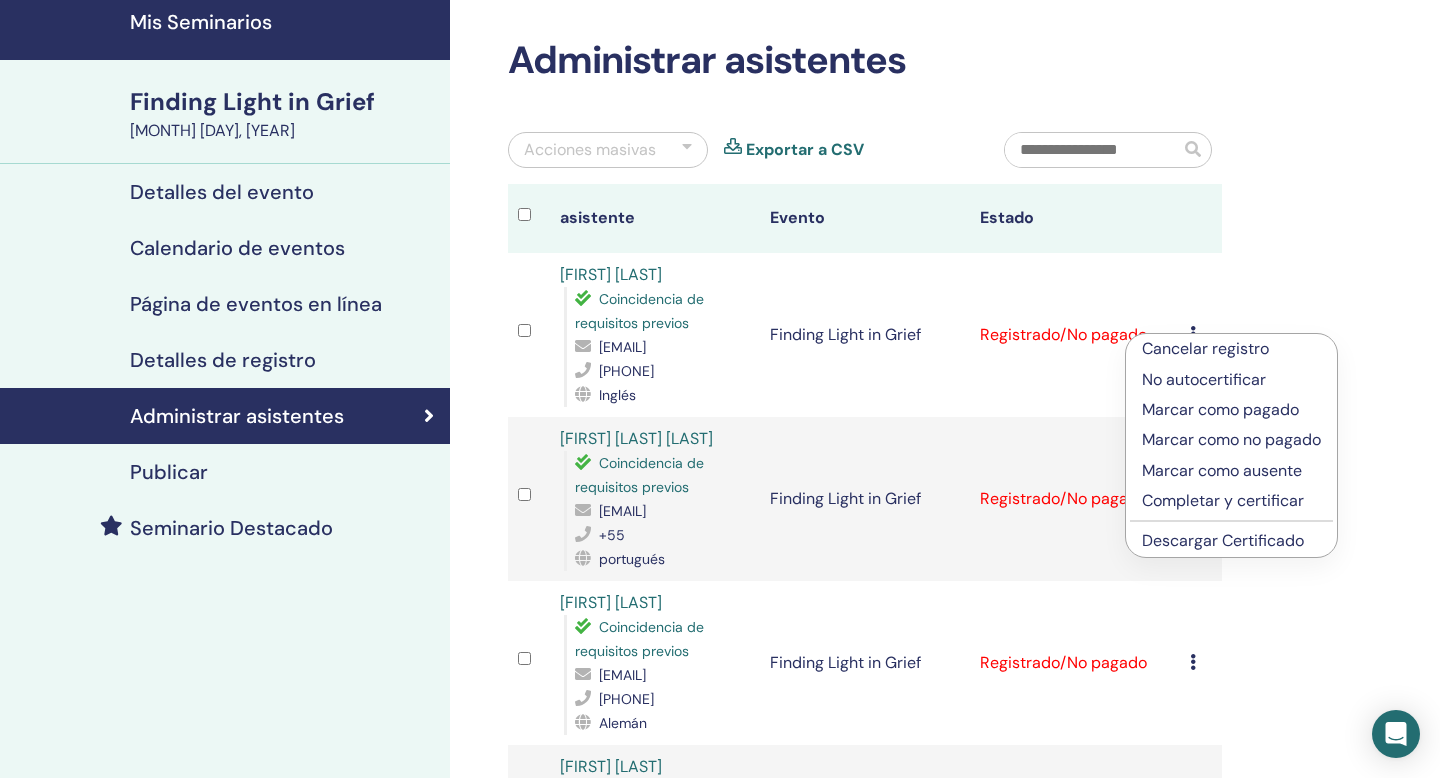 click on "Marcar como pagado" at bounding box center [1231, 410] 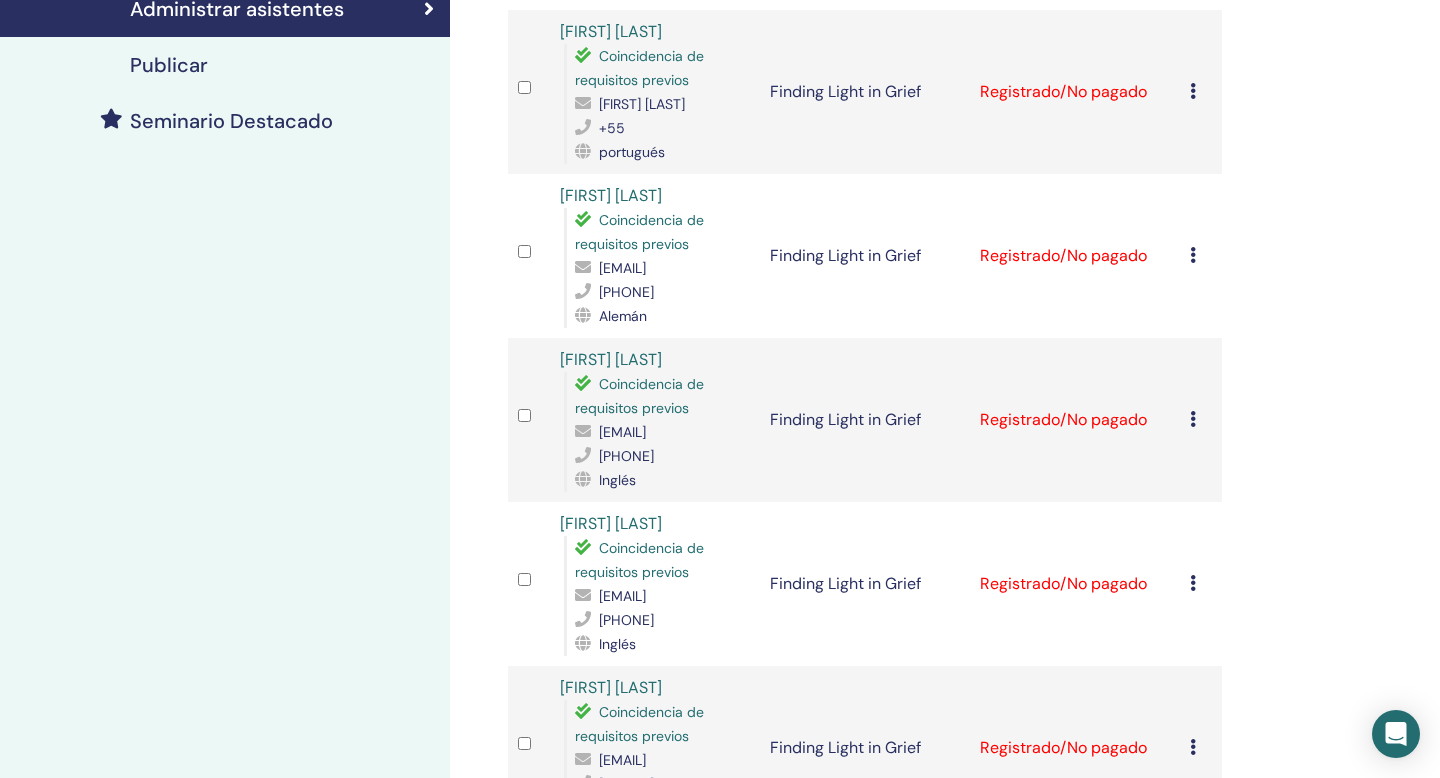 scroll, scrollTop: 538, scrollLeft: 0, axis: vertical 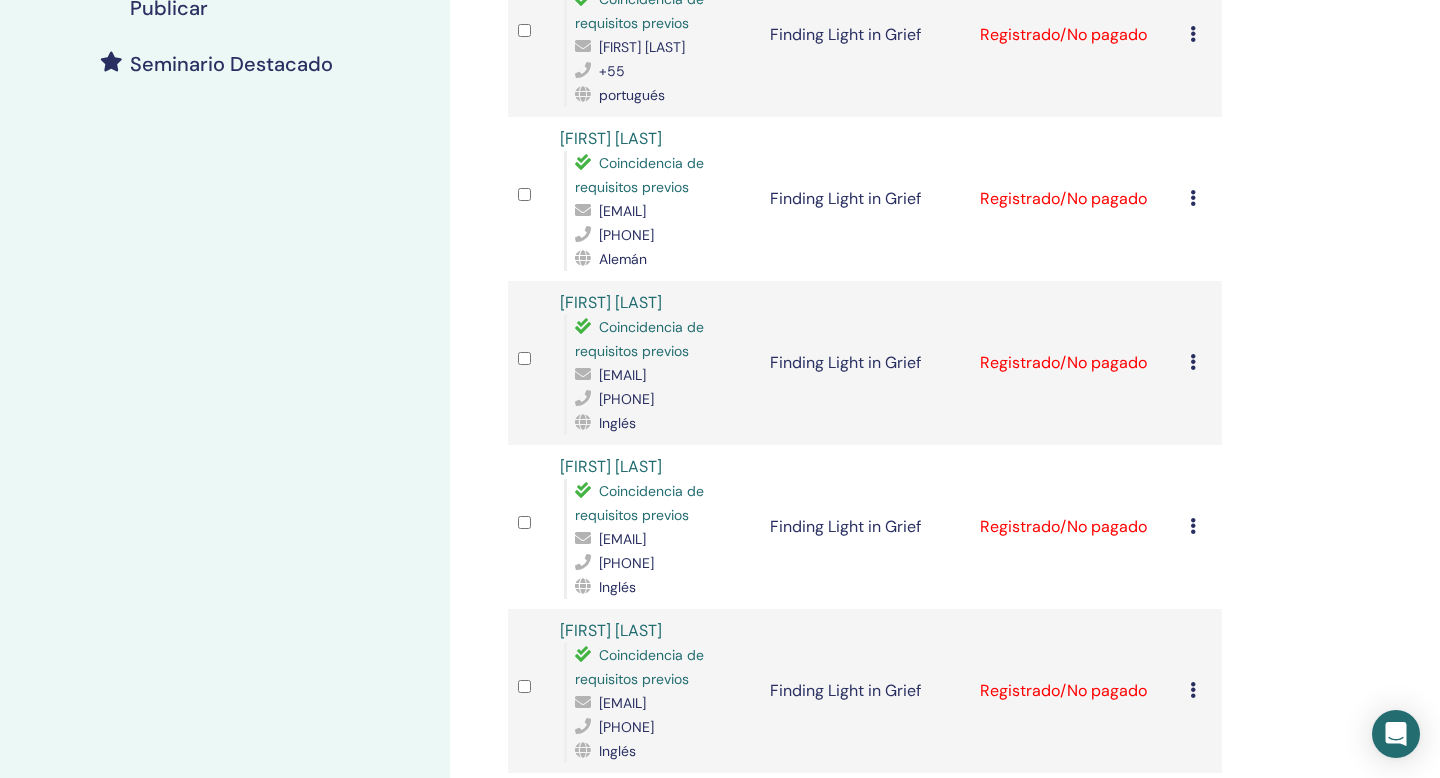 click at bounding box center [1193, 362] 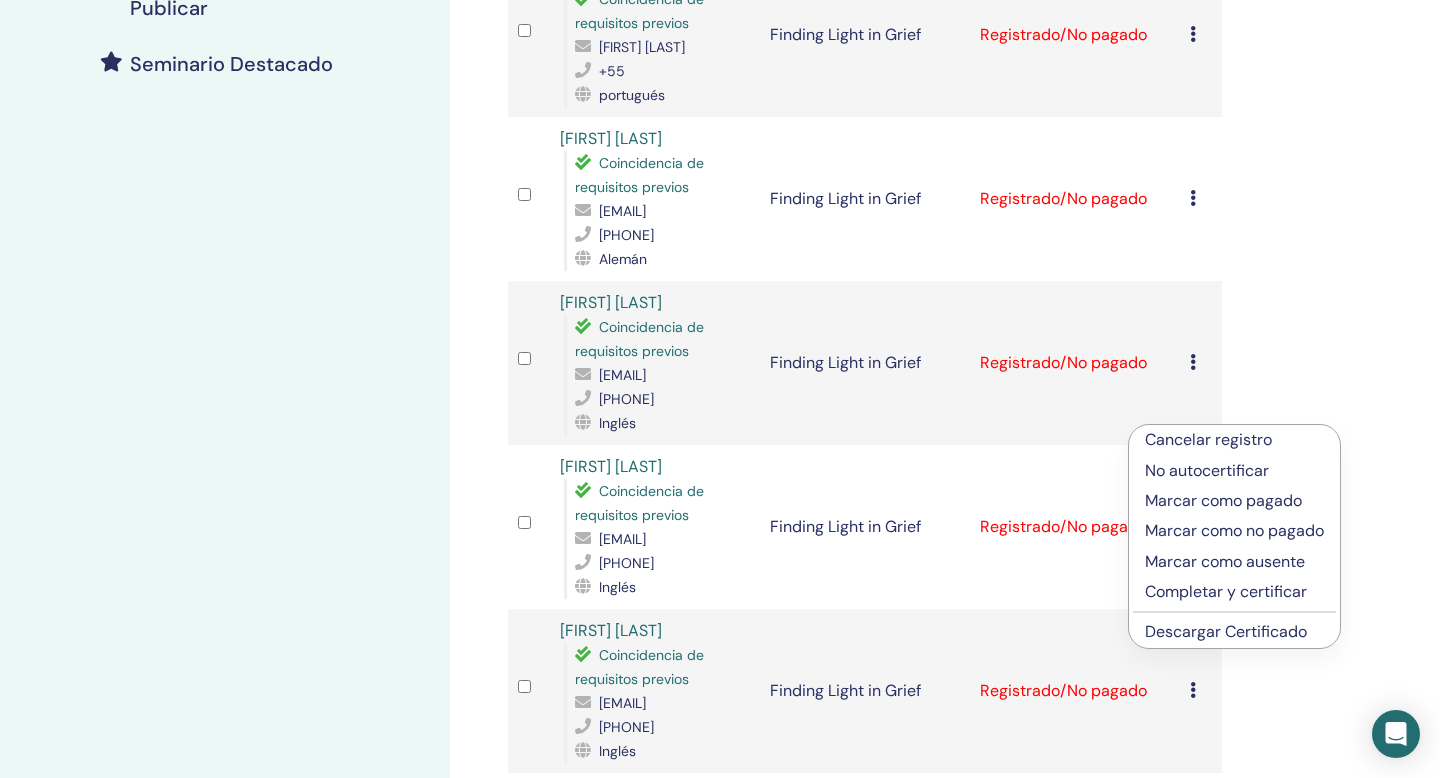 click on "Marcar como pagado" at bounding box center (1234, 501) 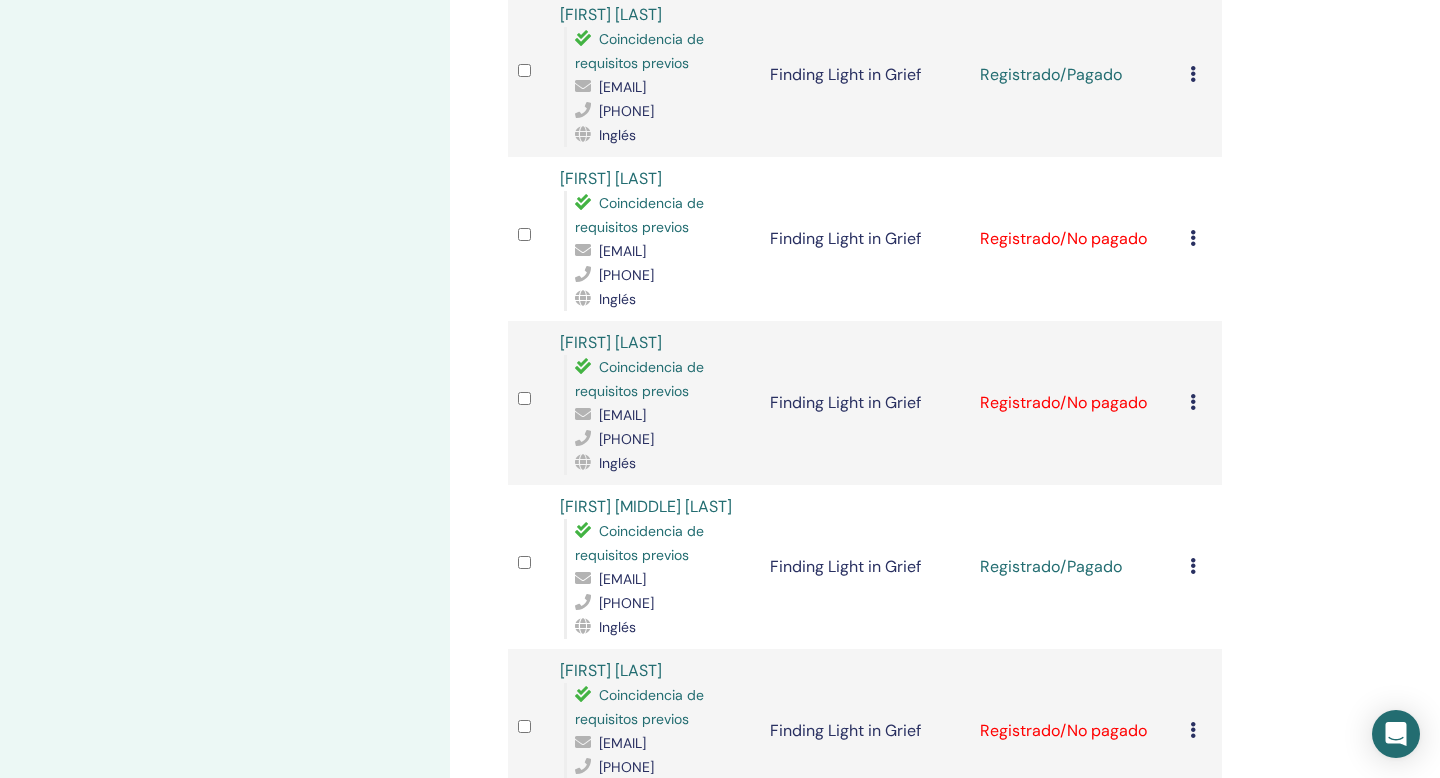 scroll, scrollTop: 832, scrollLeft: 0, axis: vertical 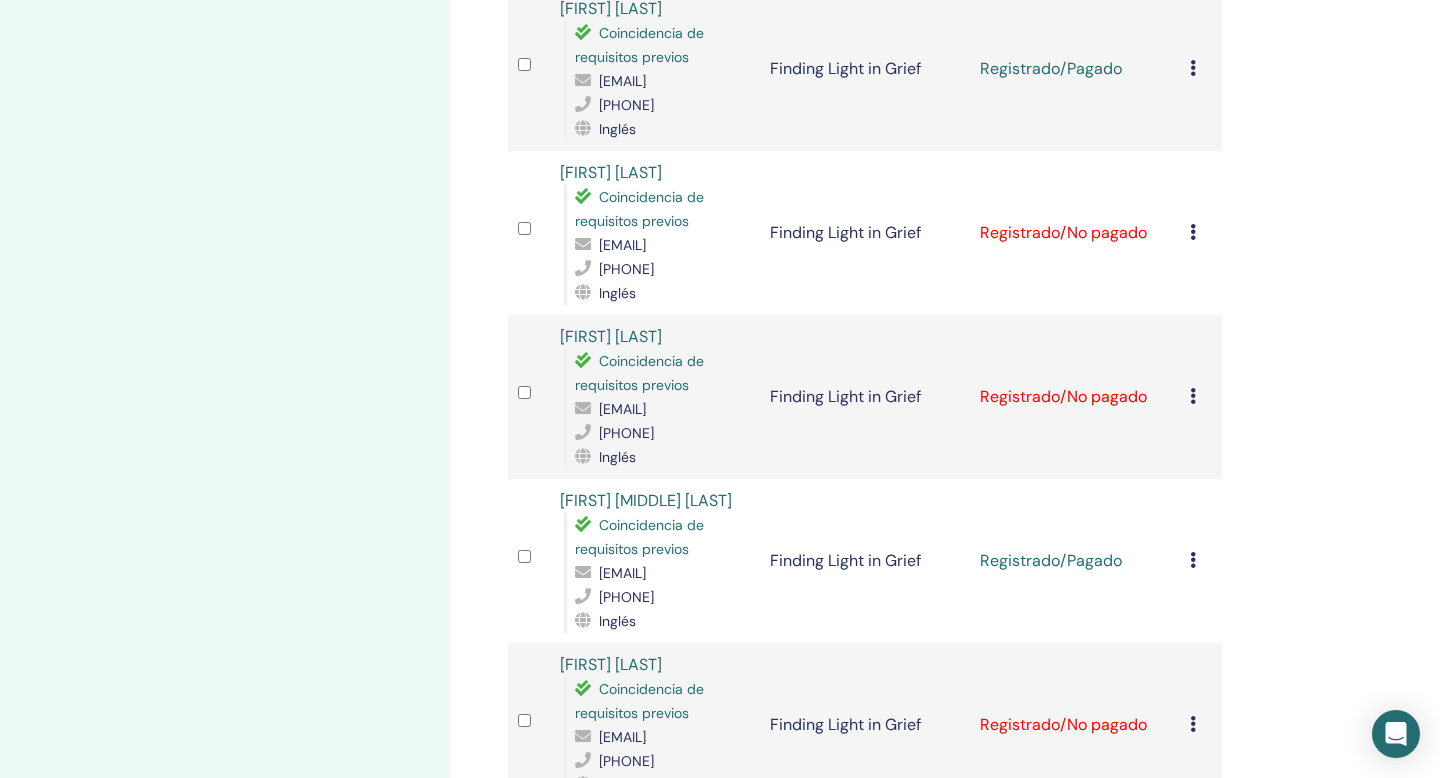 click at bounding box center [1193, 232] 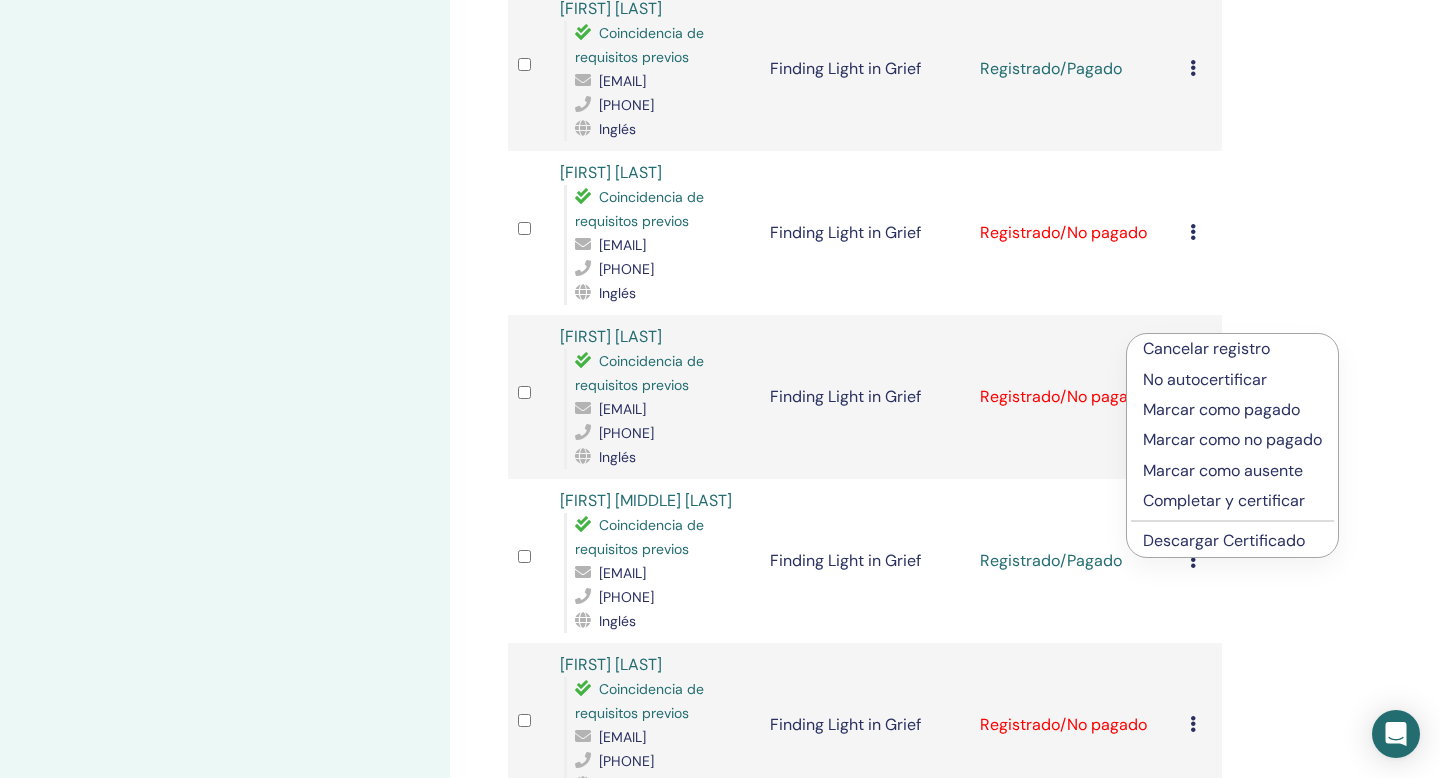 click on "Marcar como pagado" at bounding box center (1232, 410) 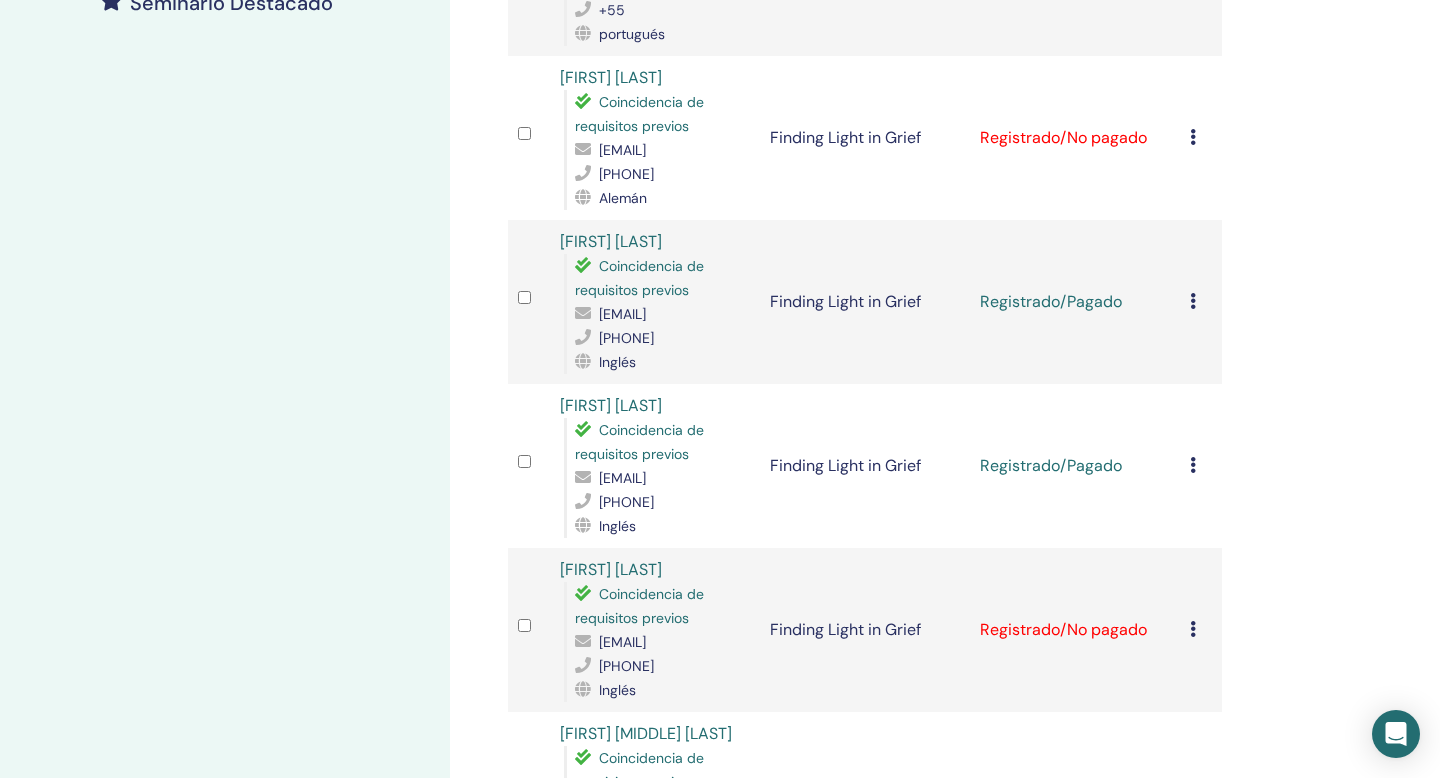 scroll, scrollTop: 653, scrollLeft: 0, axis: vertical 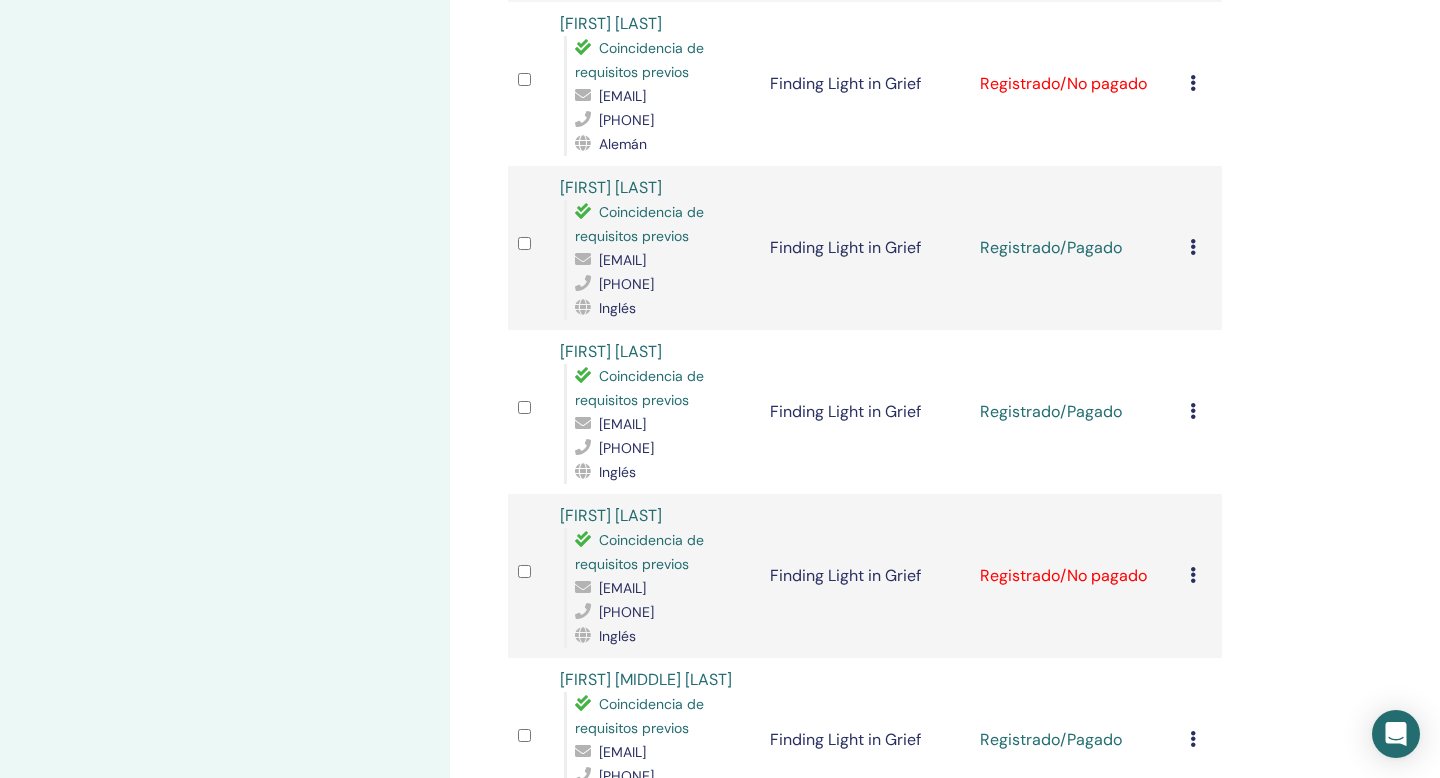 click at bounding box center [1193, 247] 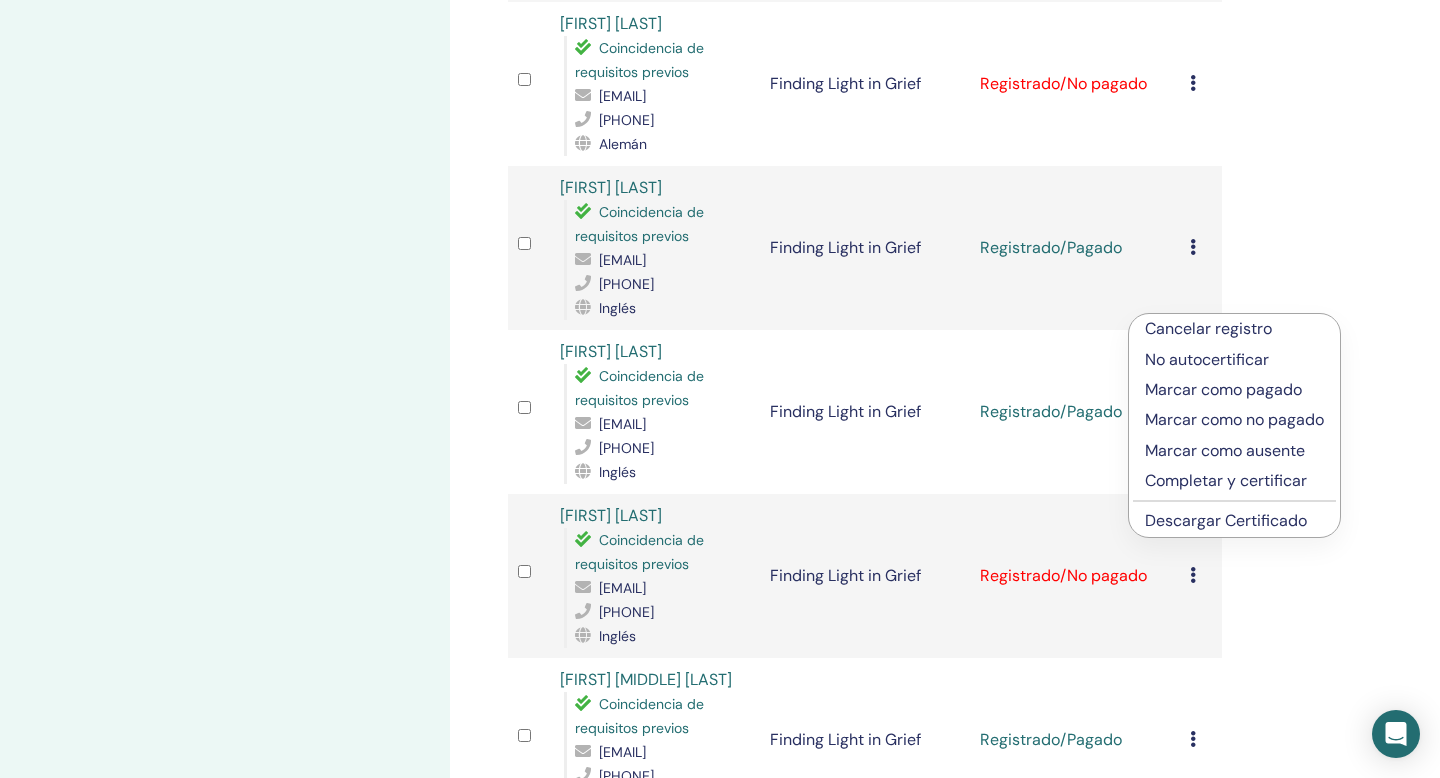 click on "Marcar como pagado" at bounding box center [1234, 390] 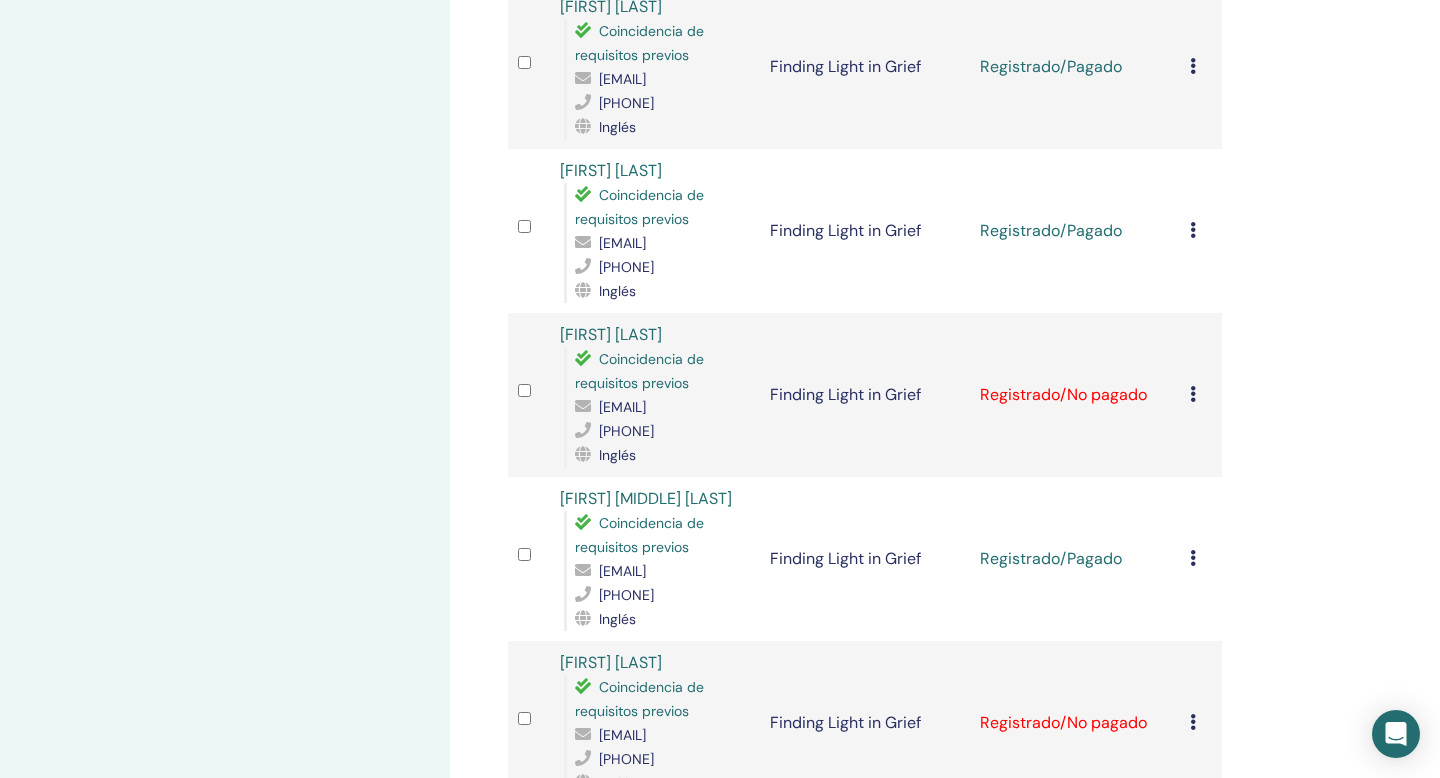 scroll, scrollTop: 1005, scrollLeft: 0, axis: vertical 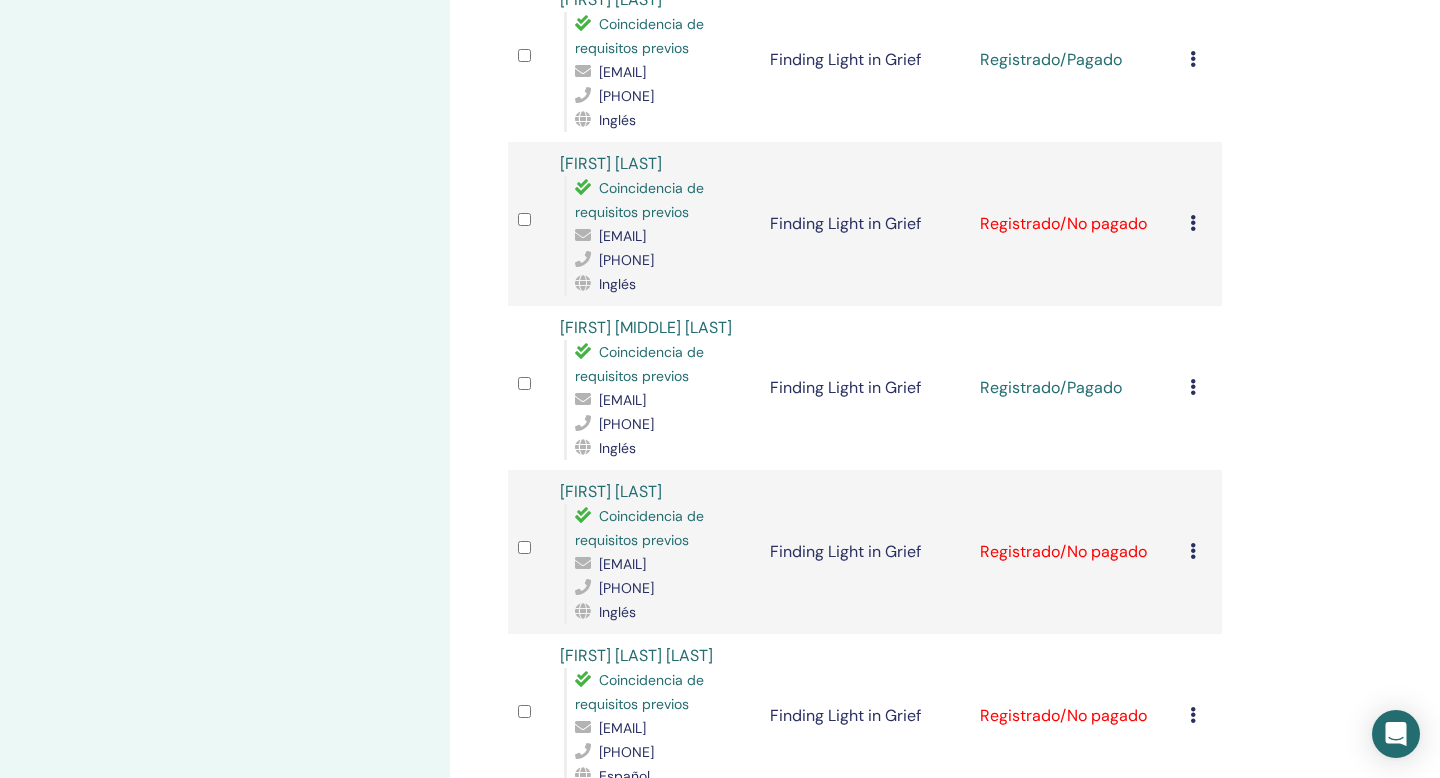 click on "Cancelar registro No autocertificar Marcar como pagado Marcar como no pagado Marcar como ausente Completar y certificar Descargar Certificado" at bounding box center (1201, 224) 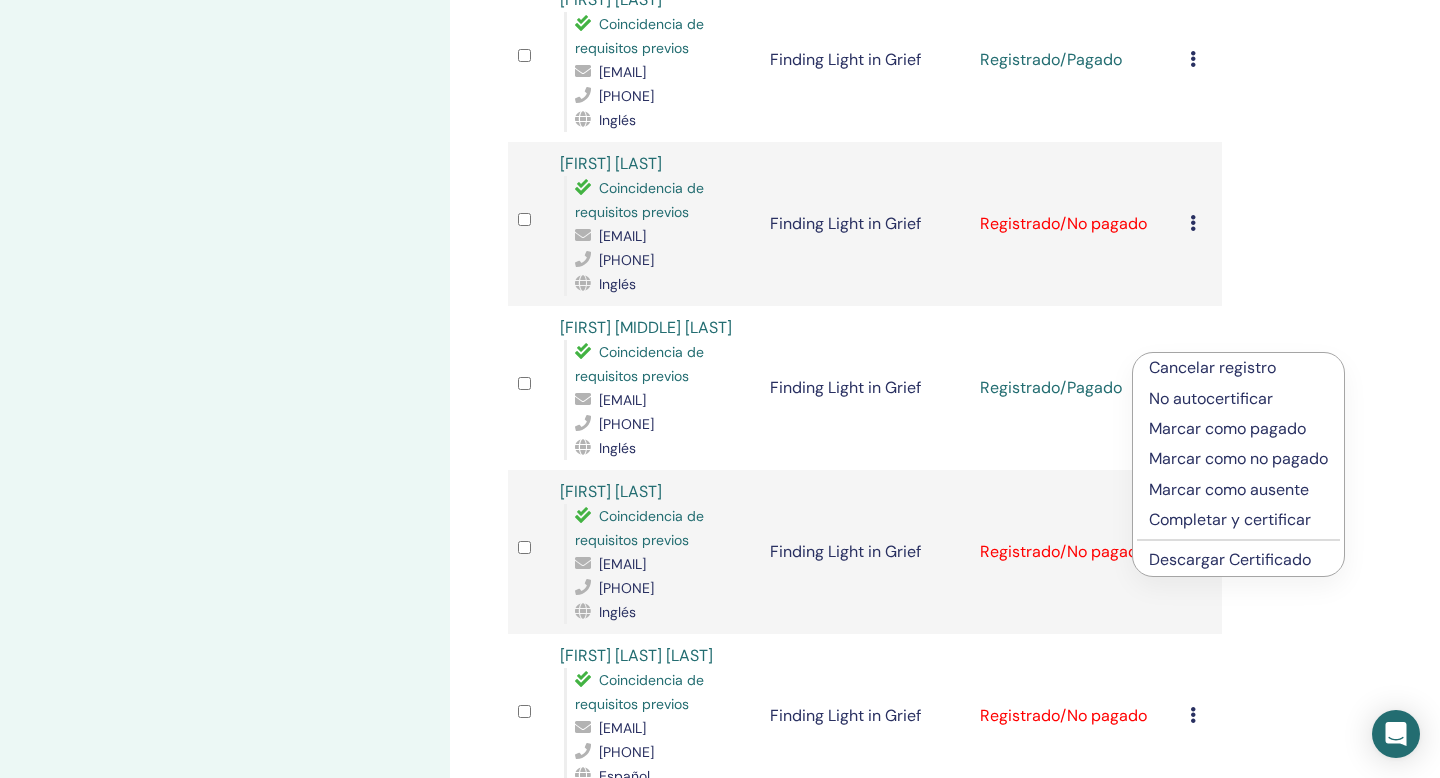 click on "Marcar como pagado" at bounding box center [1238, 429] 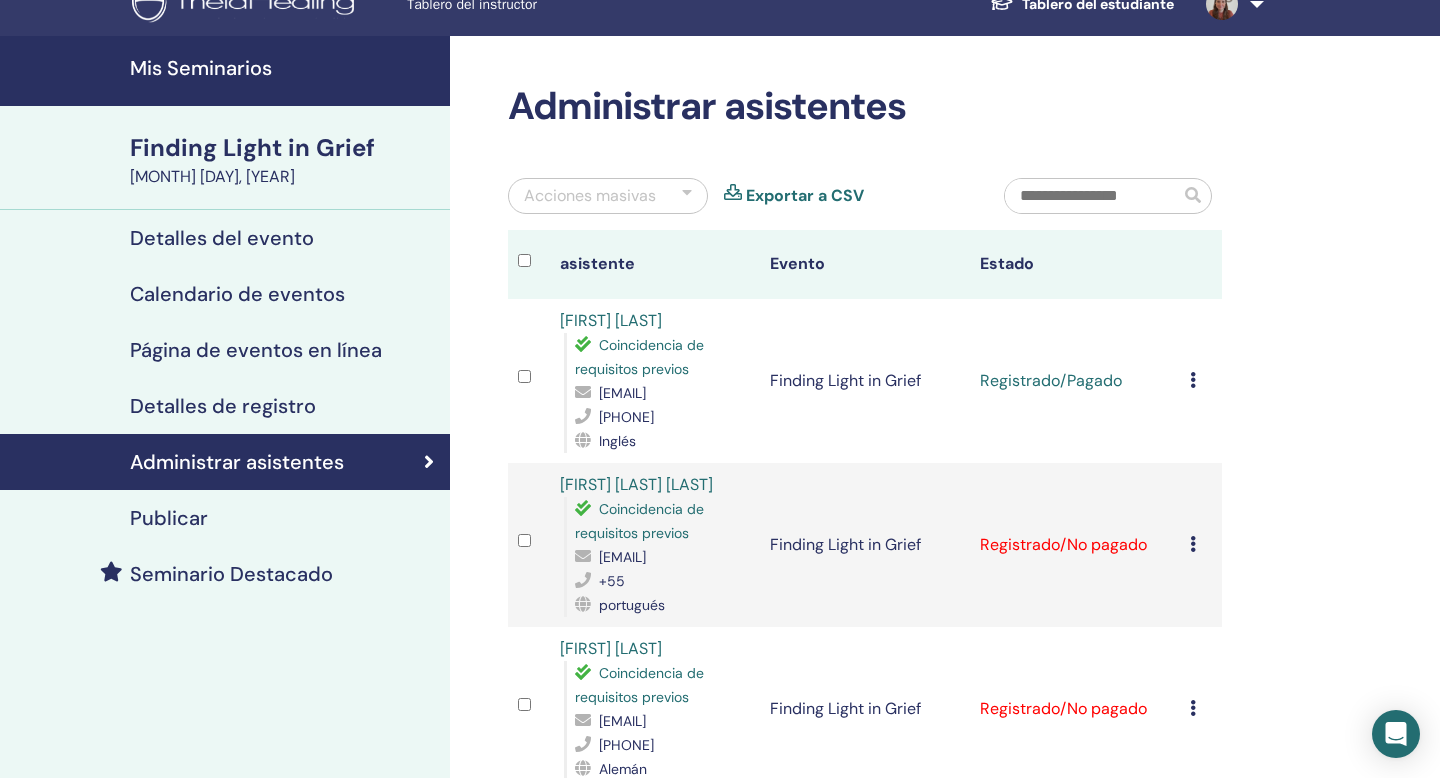 scroll, scrollTop: 0, scrollLeft: 0, axis: both 